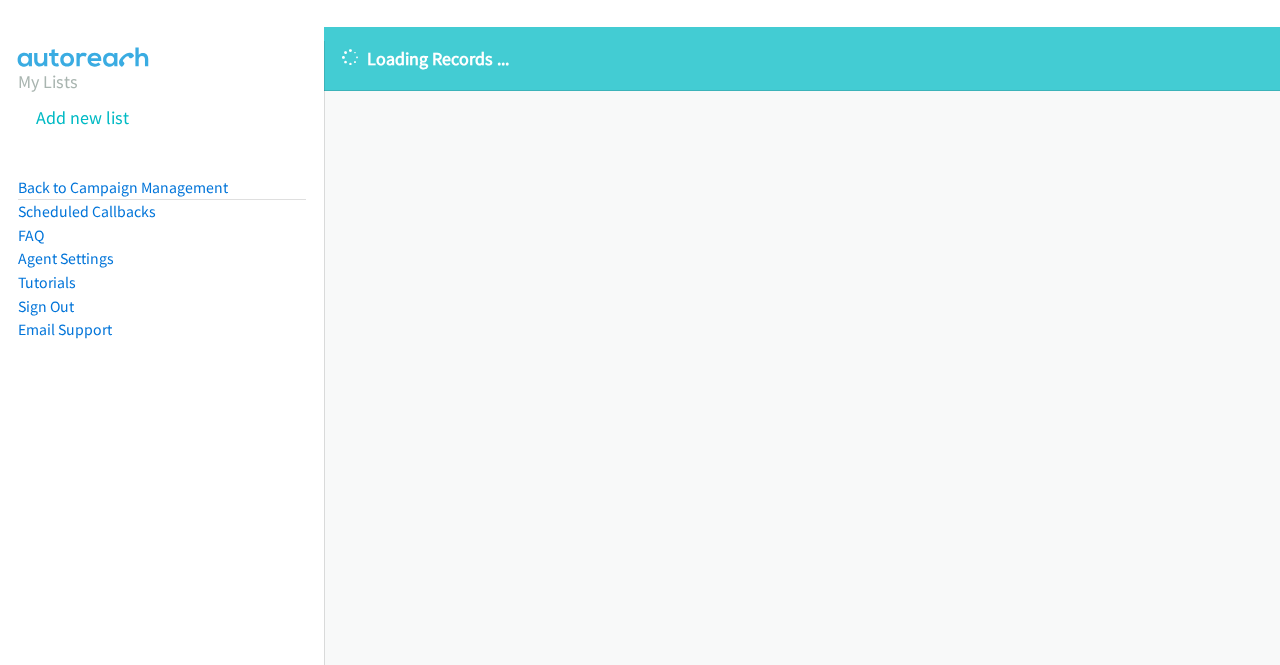 scroll, scrollTop: 0, scrollLeft: 0, axis: both 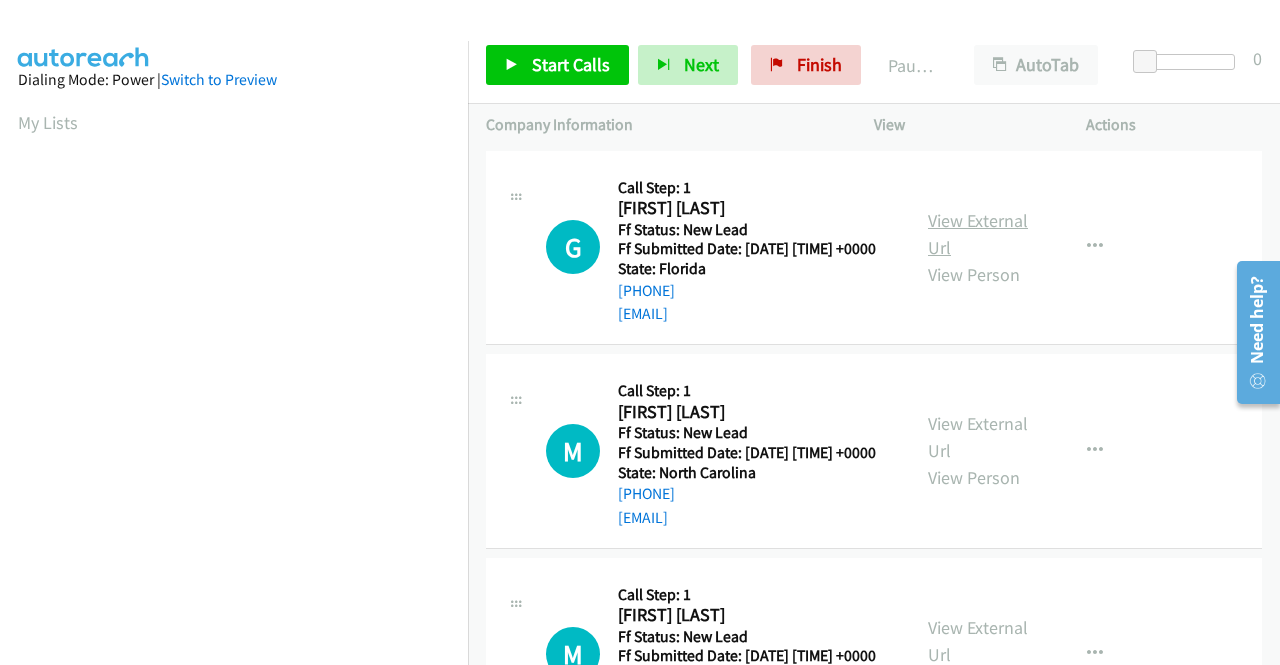 click on "View External Url" at bounding box center (978, 234) 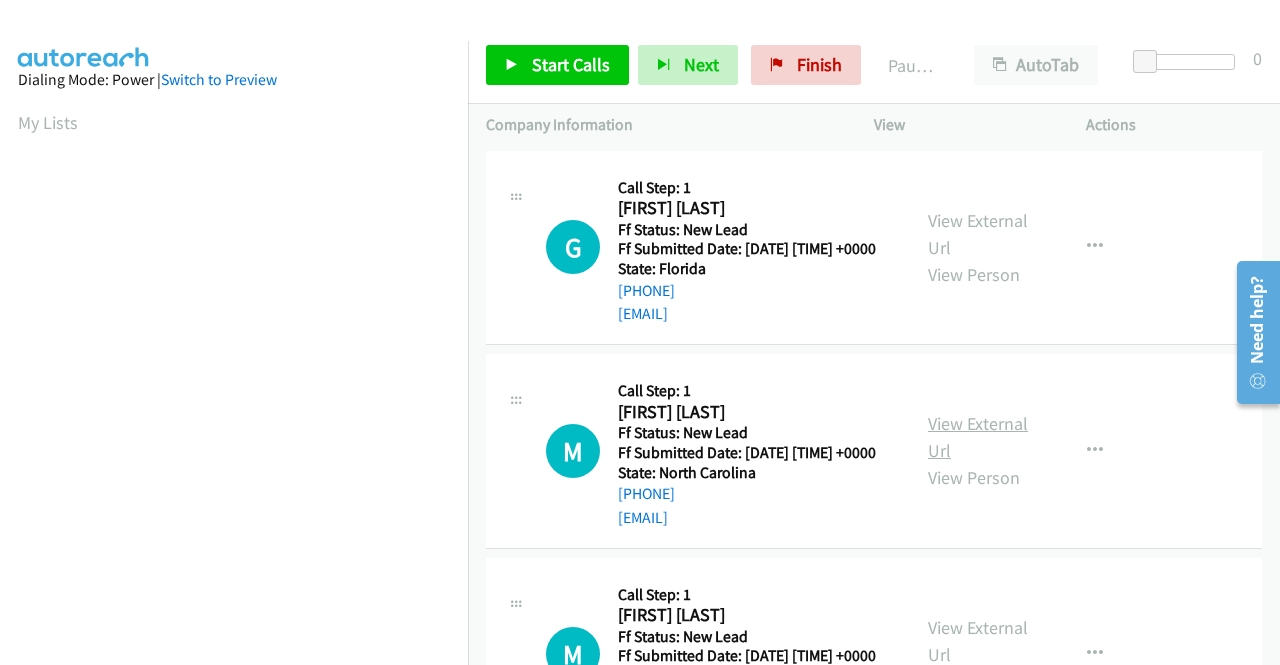 click on "View External Url" at bounding box center (978, 437) 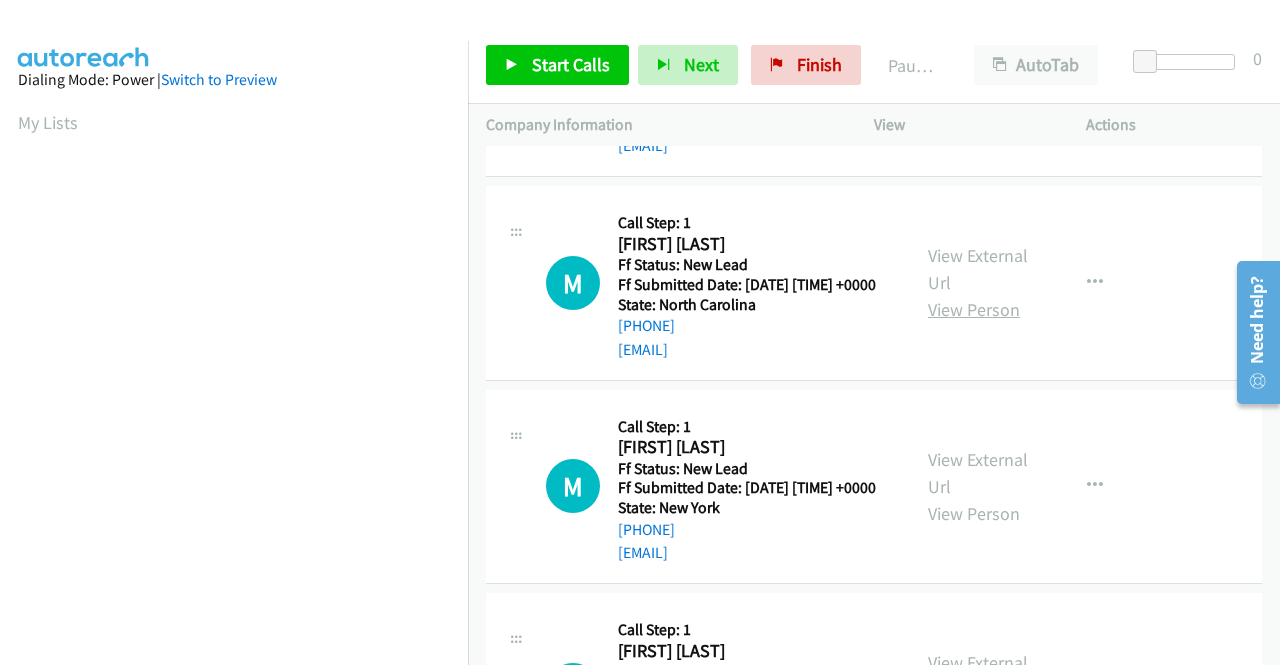 scroll, scrollTop: 200, scrollLeft: 0, axis: vertical 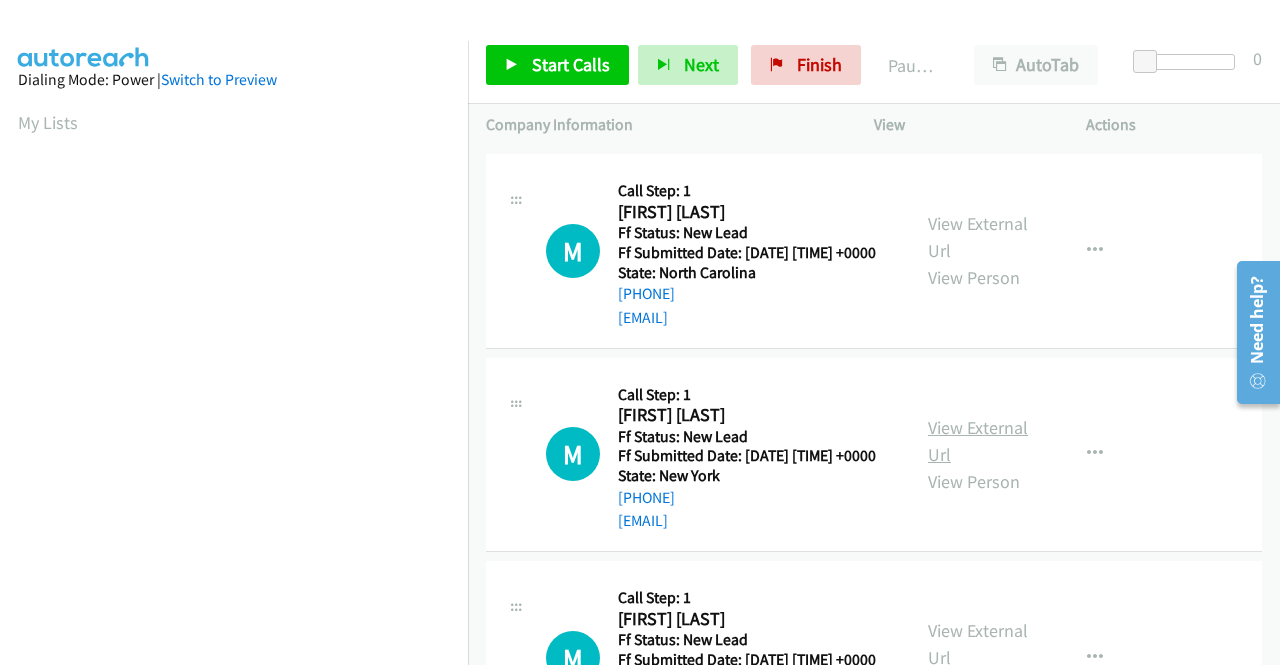 click on "View External Url" at bounding box center [978, 441] 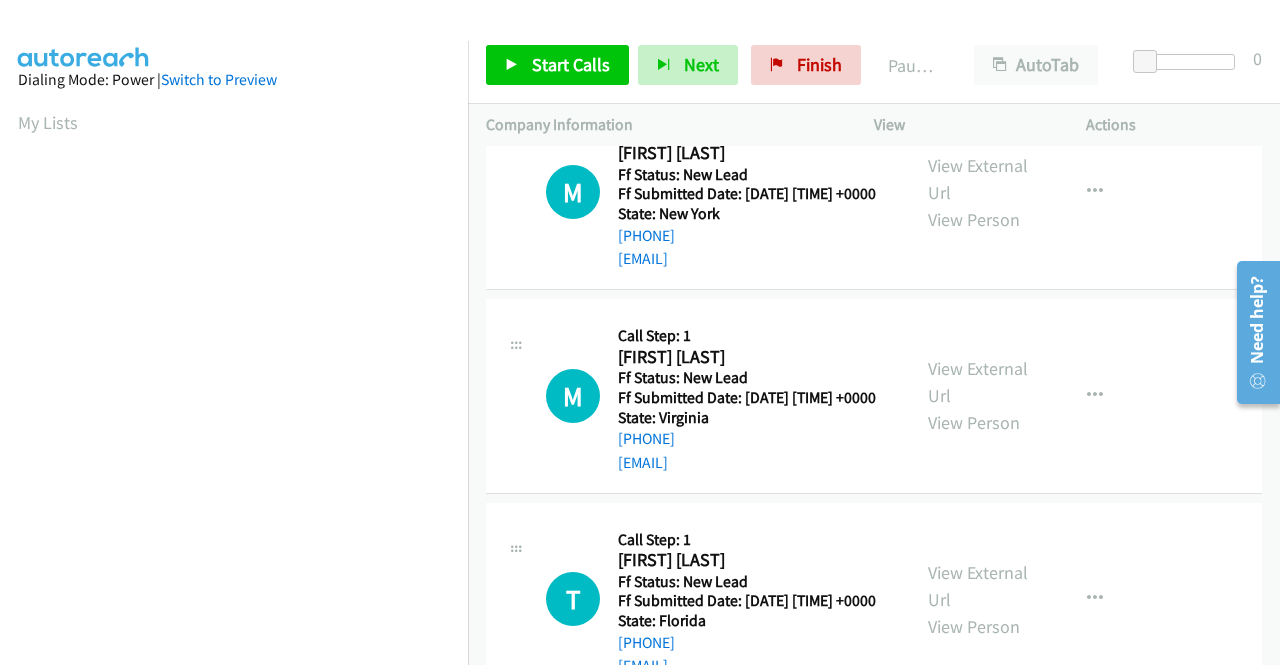 scroll, scrollTop: 500, scrollLeft: 0, axis: vertical 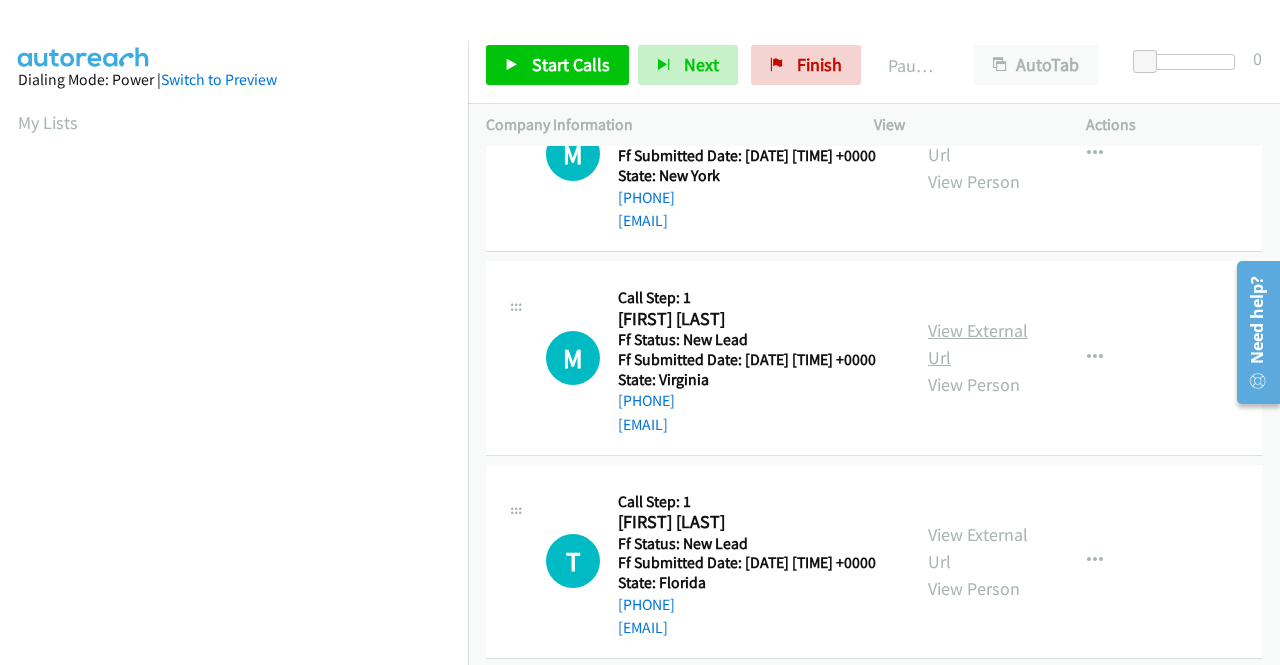 click on "G
Callback Scheduled
Call Step: 1
Greg Galliano
America/New_York
Ff Status: New Lead
Ff Submitted Date: 2025-08-04 04:40:05 +0000
State: Florida
+1 530-604-2414
gegalliano@gmail.com
Call was successful?
View External Url
View Person
View External Url
Email
Schedule/Manage Callback
Skip Call
Add to do not call list
M
Callback Scheduled
Call Step: 1
Marlene Ramos
America/New_York
Ff Status: New Lead
Ff Submitted Date: 2025-08-04 01:03:45 +0000
State: North Carolina
+1 704-906-5499
marlene126199@gmail.com
Call was successful?
View External Url
View Person
View External Url
Email
Schedule/Manage Callback
Skip Call
Add to do not call list
M
Callback Scheduled" at bounding box center [874, 1171] 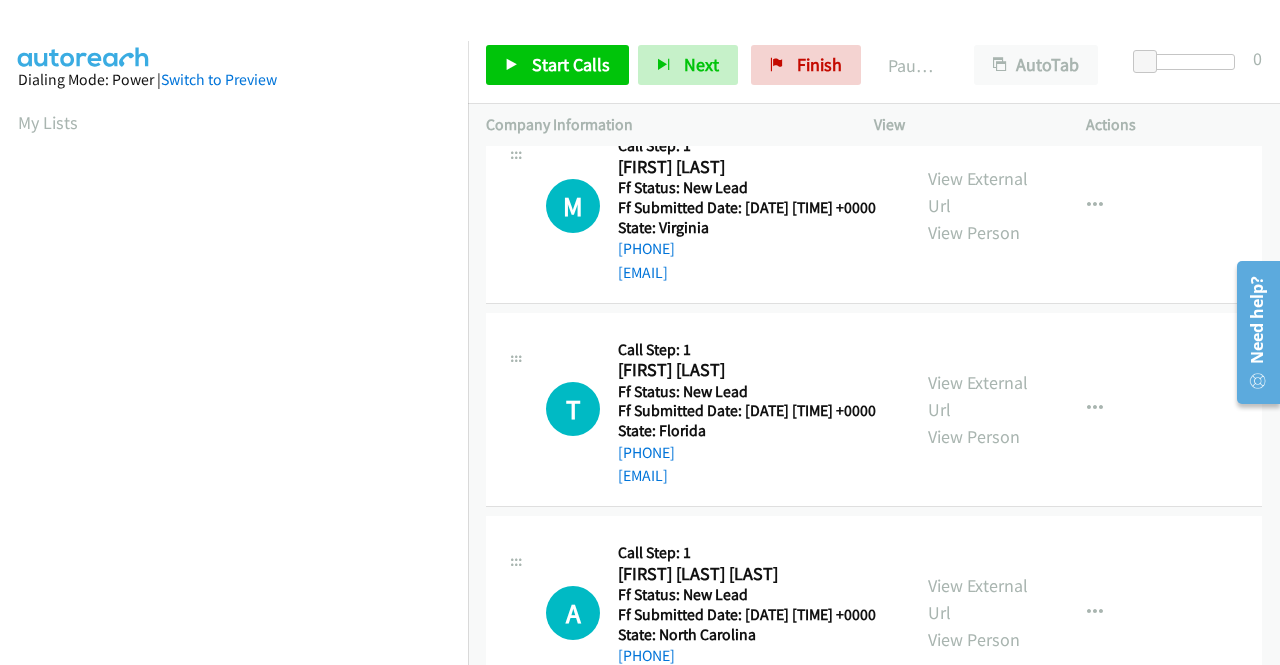 scroll, scrollTop: 700, scrollLeft: 0, axis: vertical 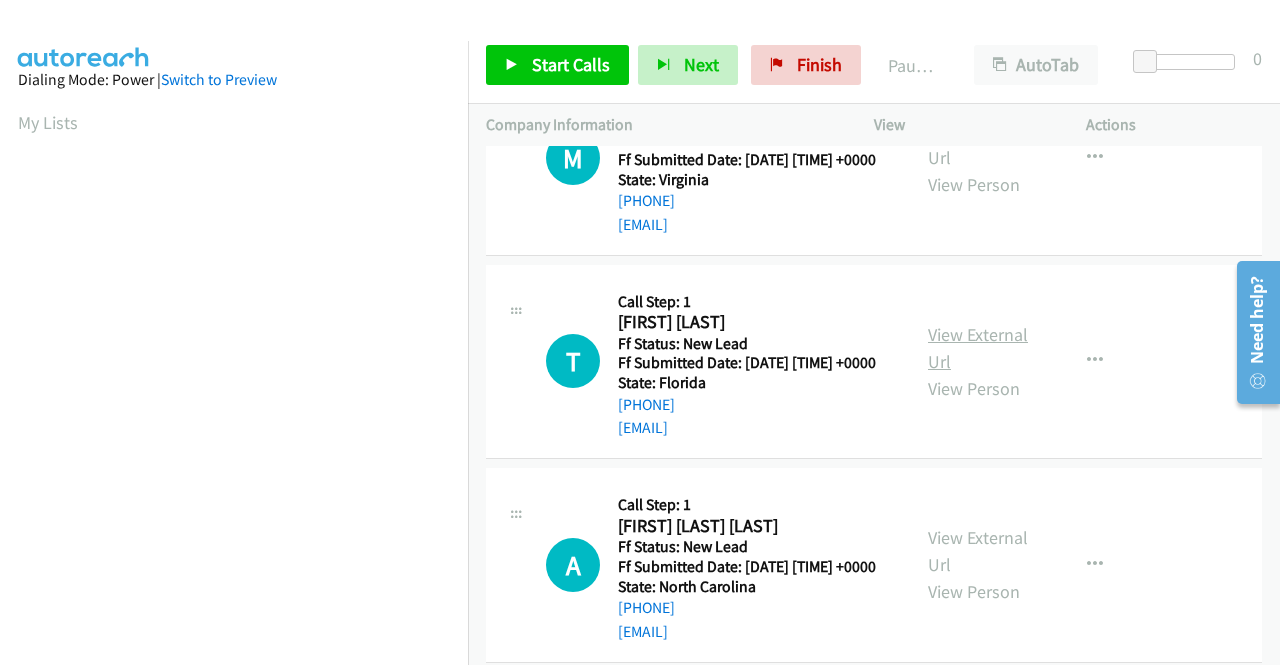 click on "View External Url" at bounding box center [978, 348] 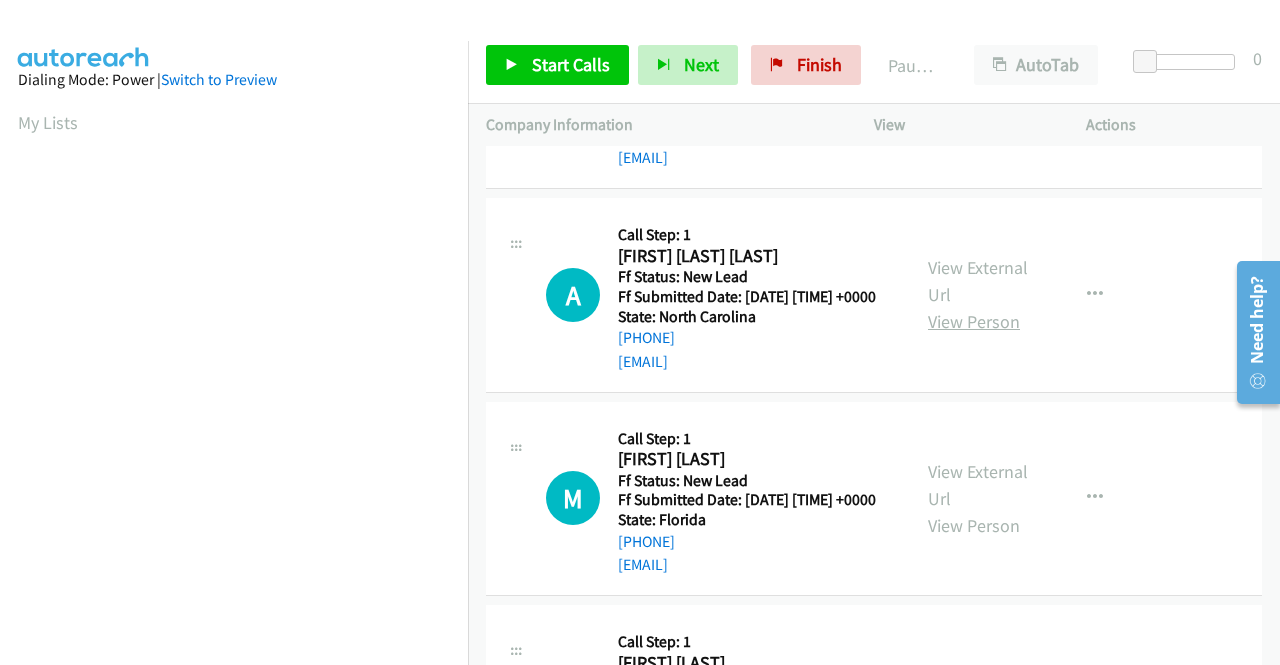 scroll, scrollTop: 1000, scrollLeft: 0, axis: vertical 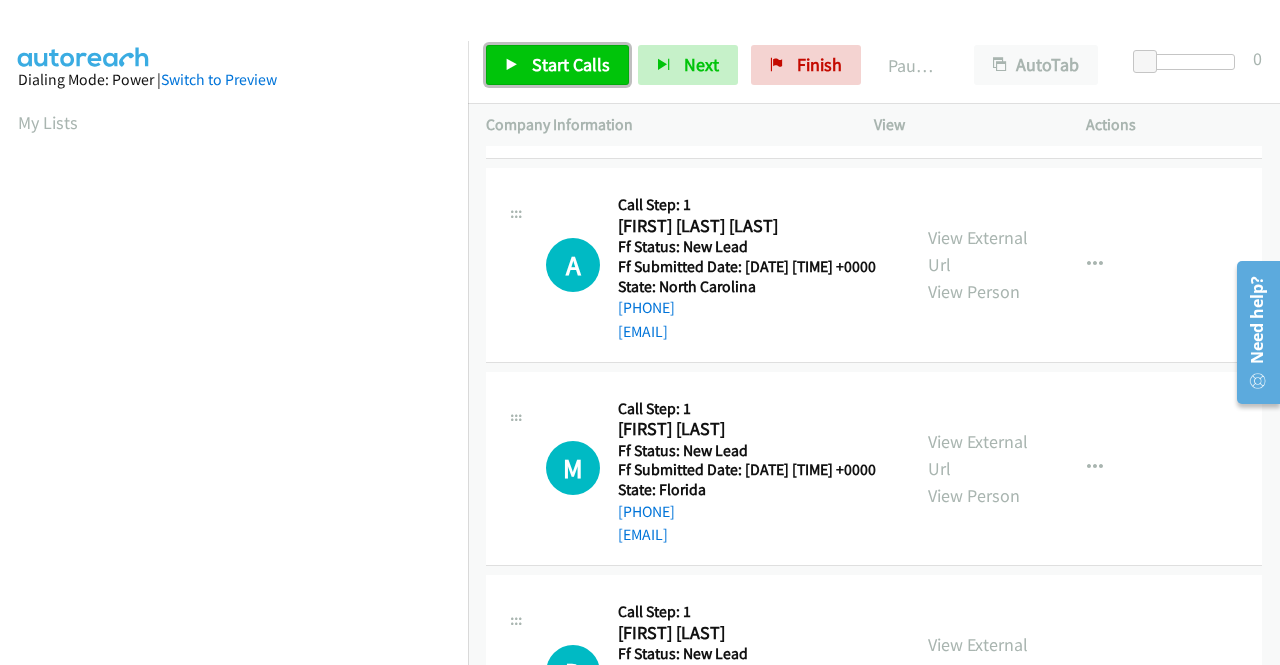 click on "Start Calls" at bounding box center [571, 64] 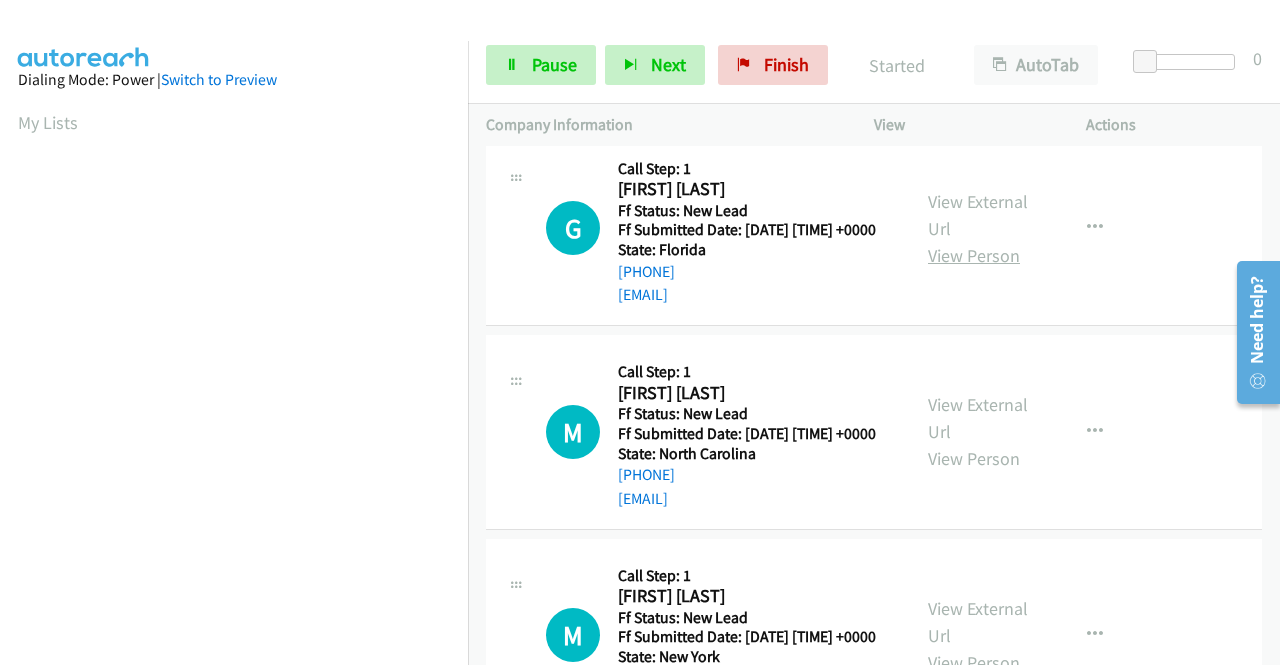 scroll, scrollTop: 0, scrollLeft: 0, axis: both 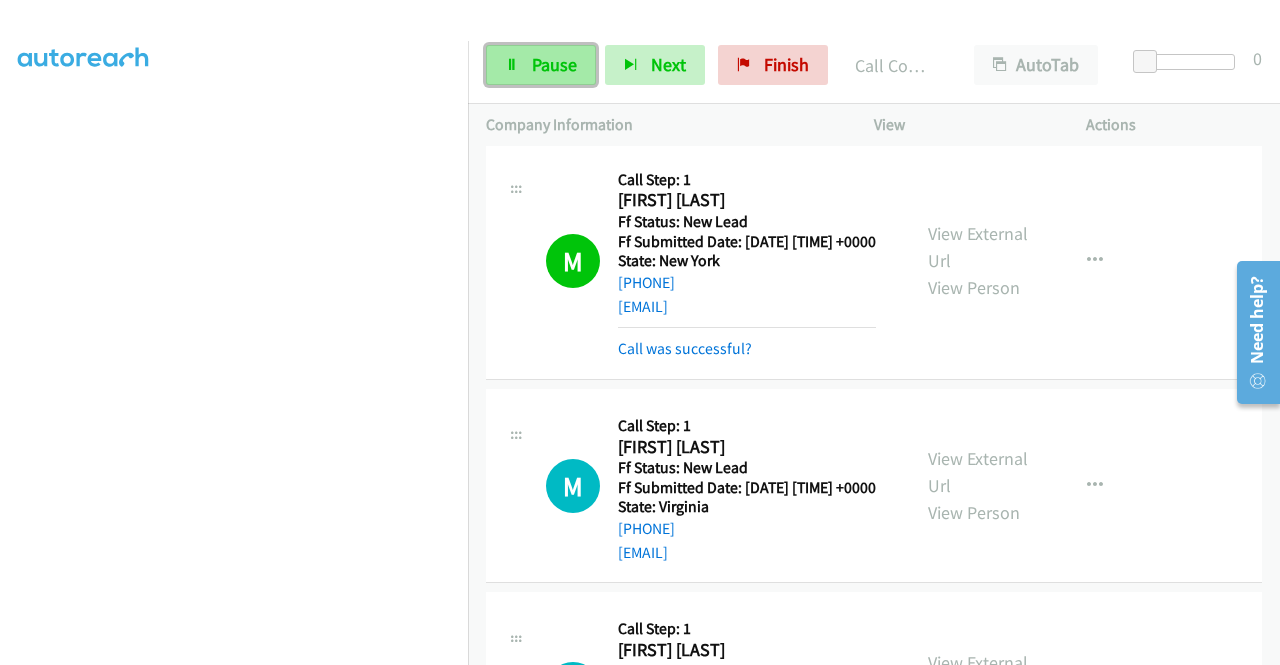 click on "Pause" at bounding box center (554, 64) 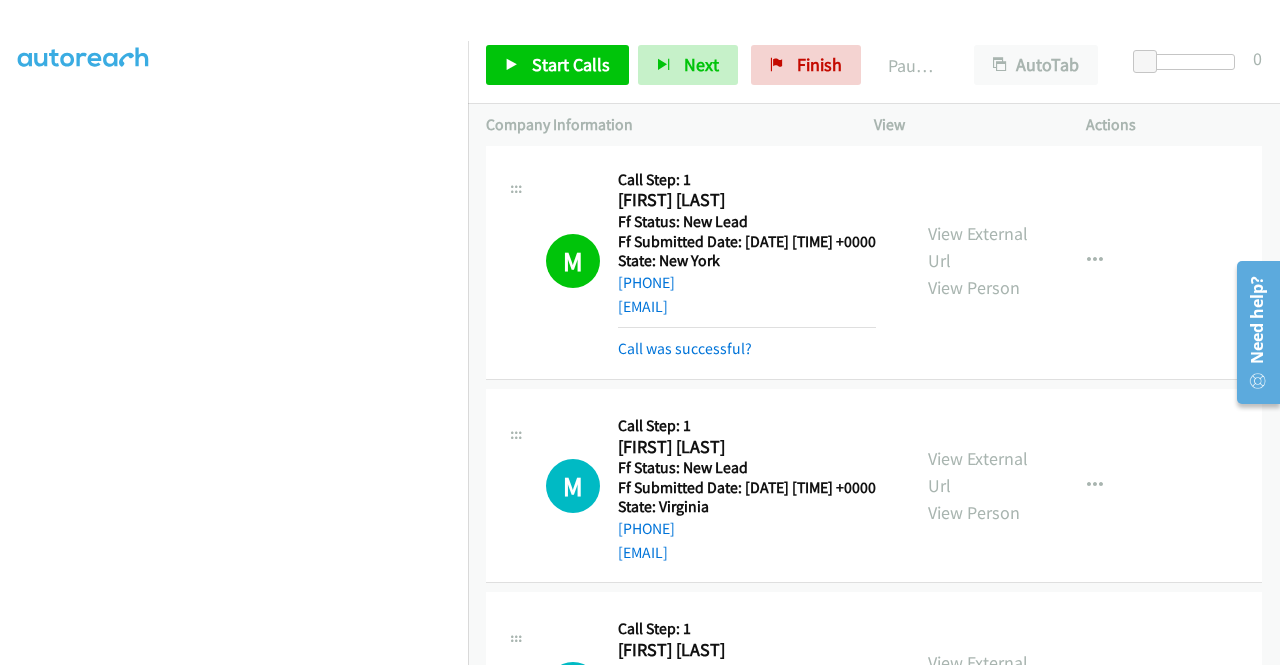 scroll, scrollTop: 0, scrollLeft: 0, axis: both 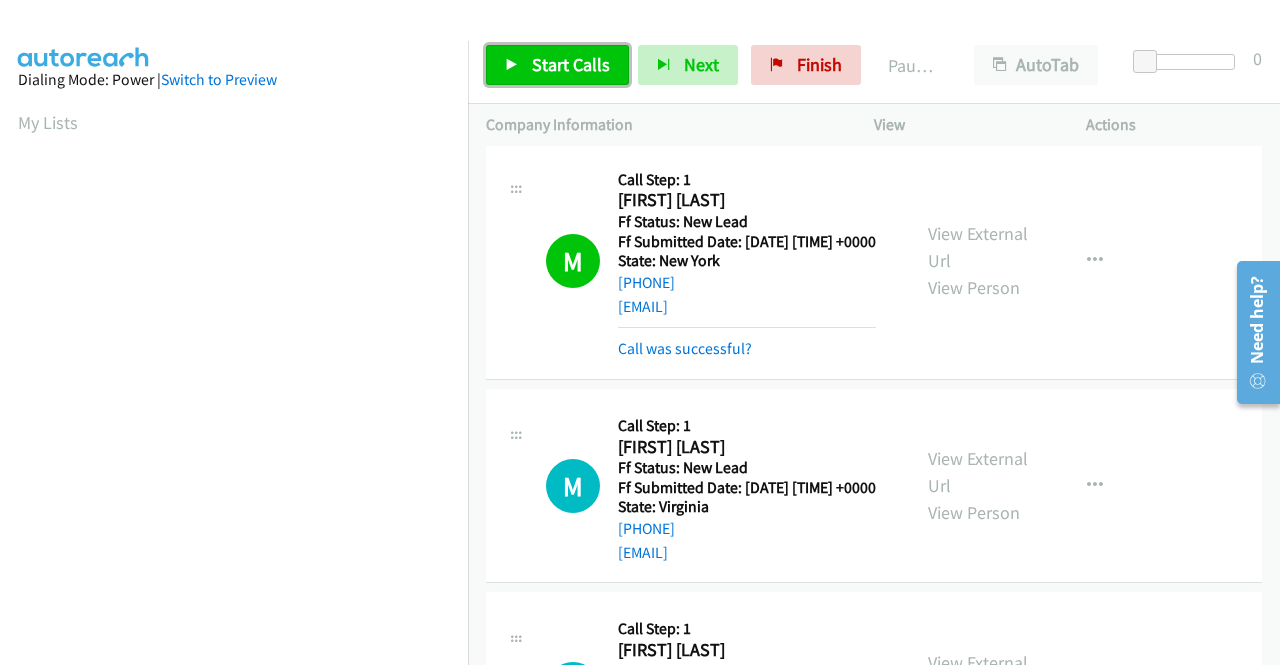 click on "Start Calls" at bounding box center [571, 64] 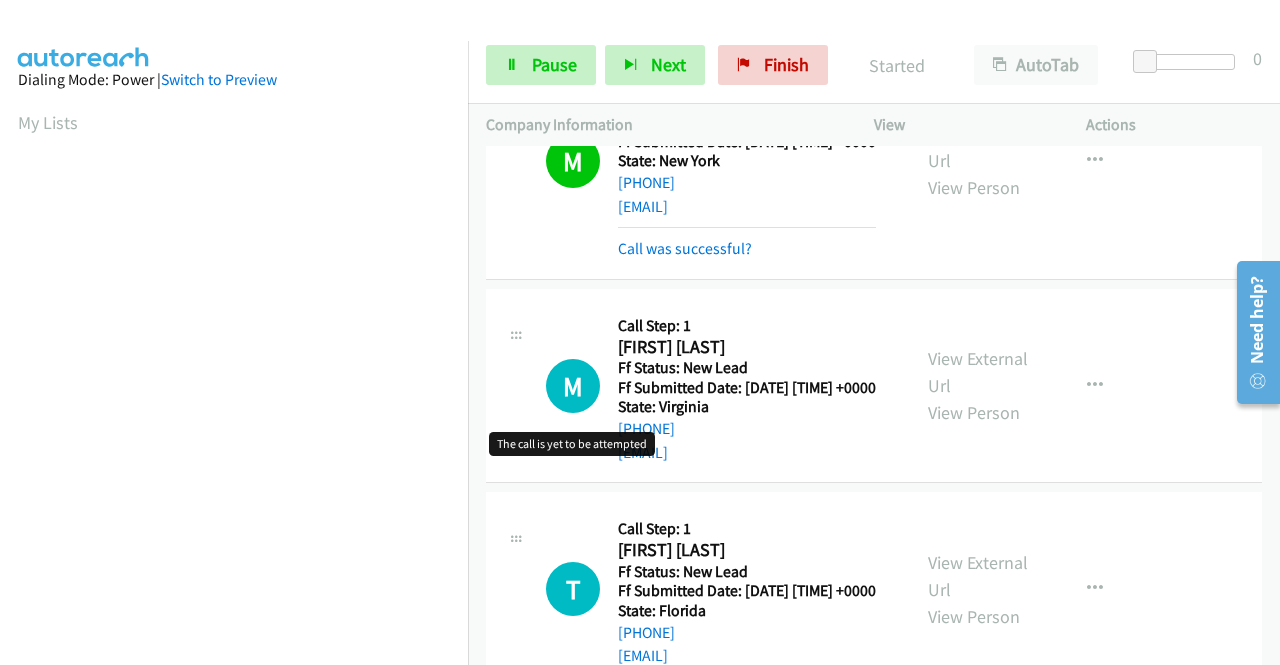 scroll, scrollTop: 800, scrollLeft: 0, axis: vertical 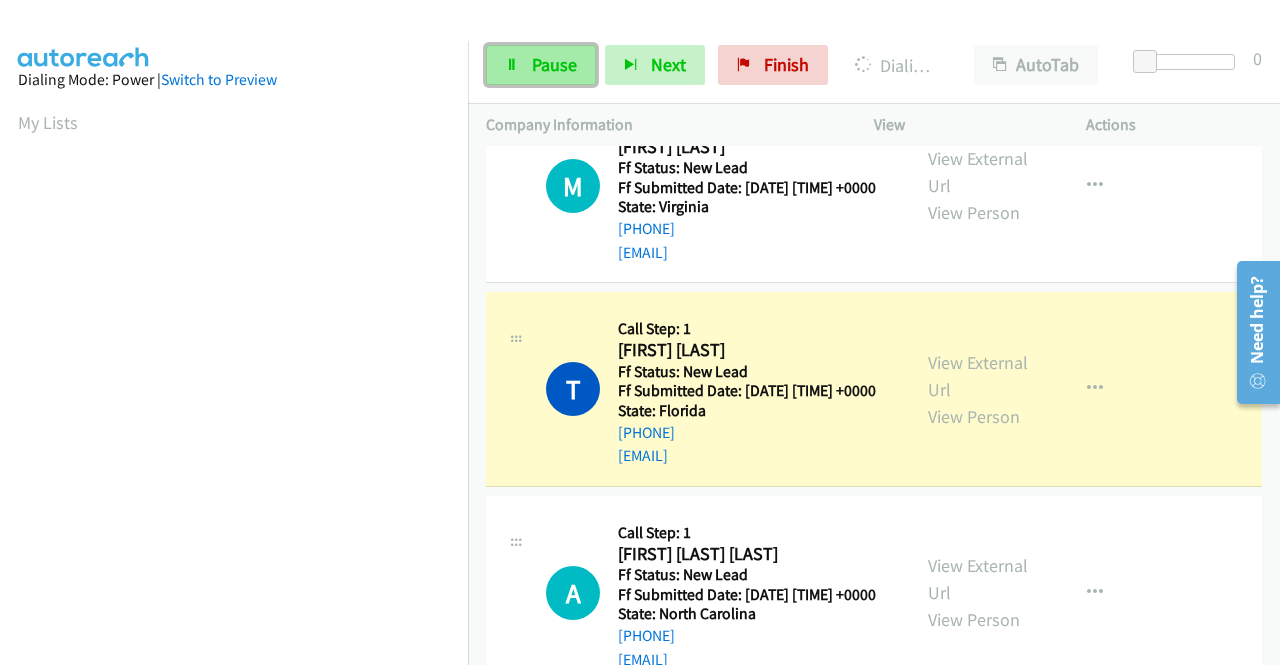 click on "Pause" at bounding box center (554, 64) 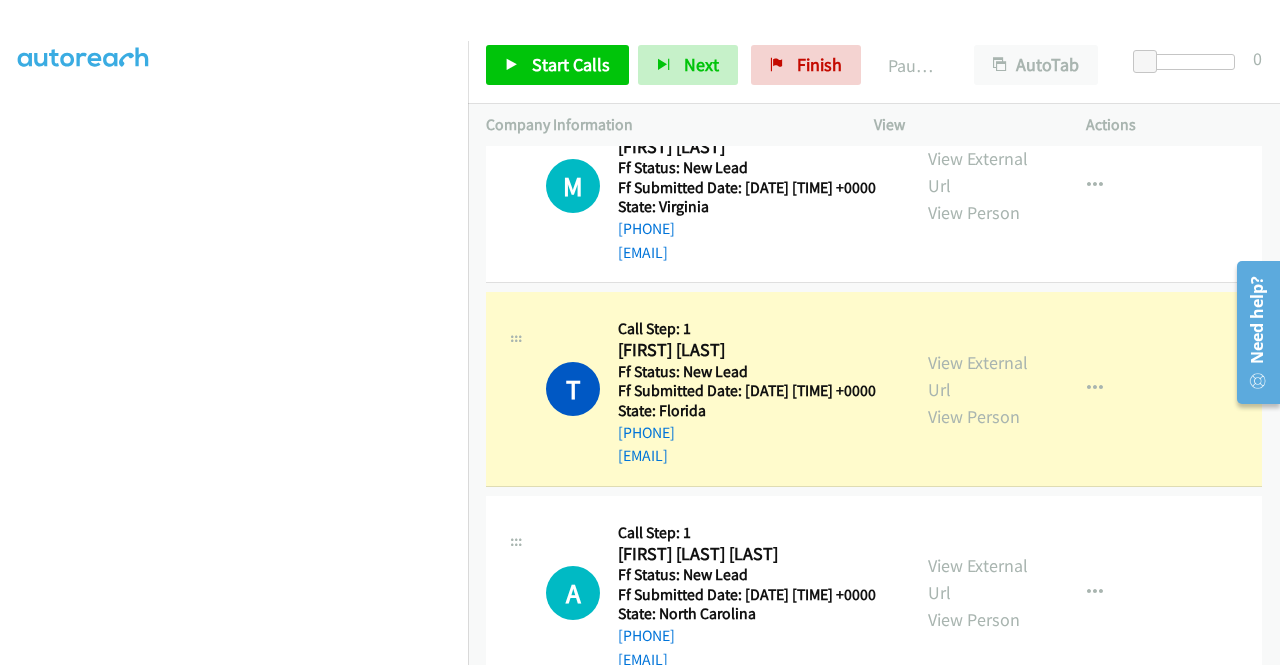 scroll, scrollTop: 456, scrollLeft: 0, axis: vertical 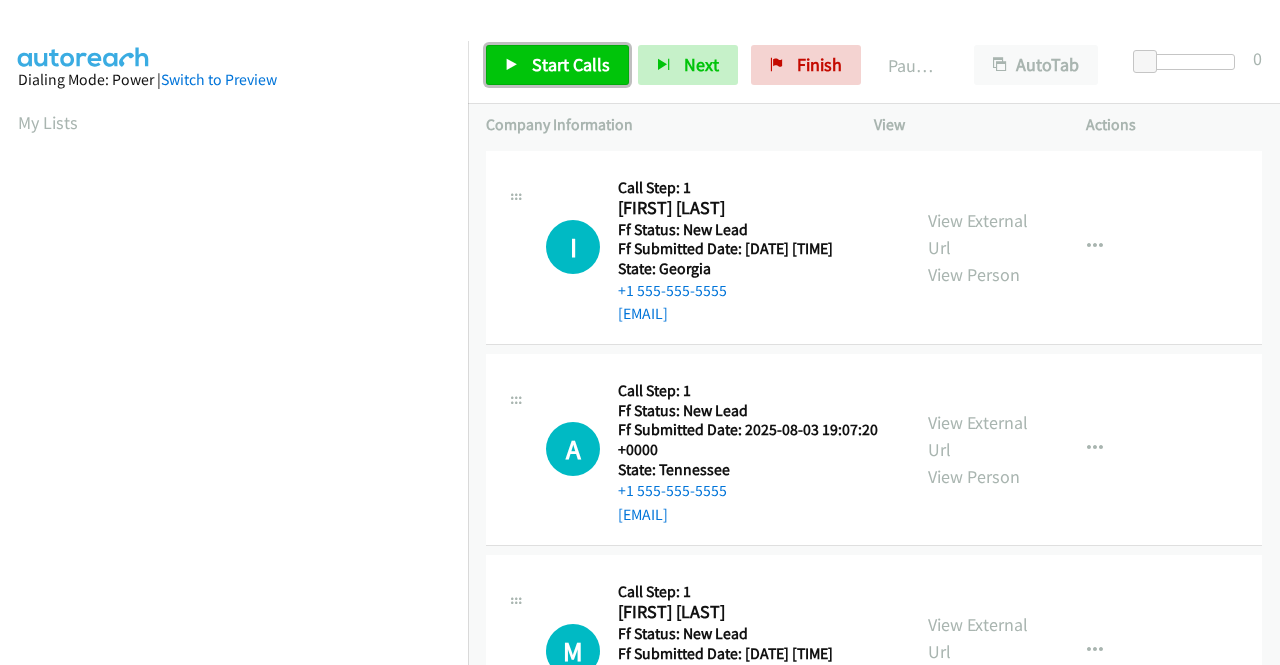 click on "Start Calls" at bounding box center [557, 65] 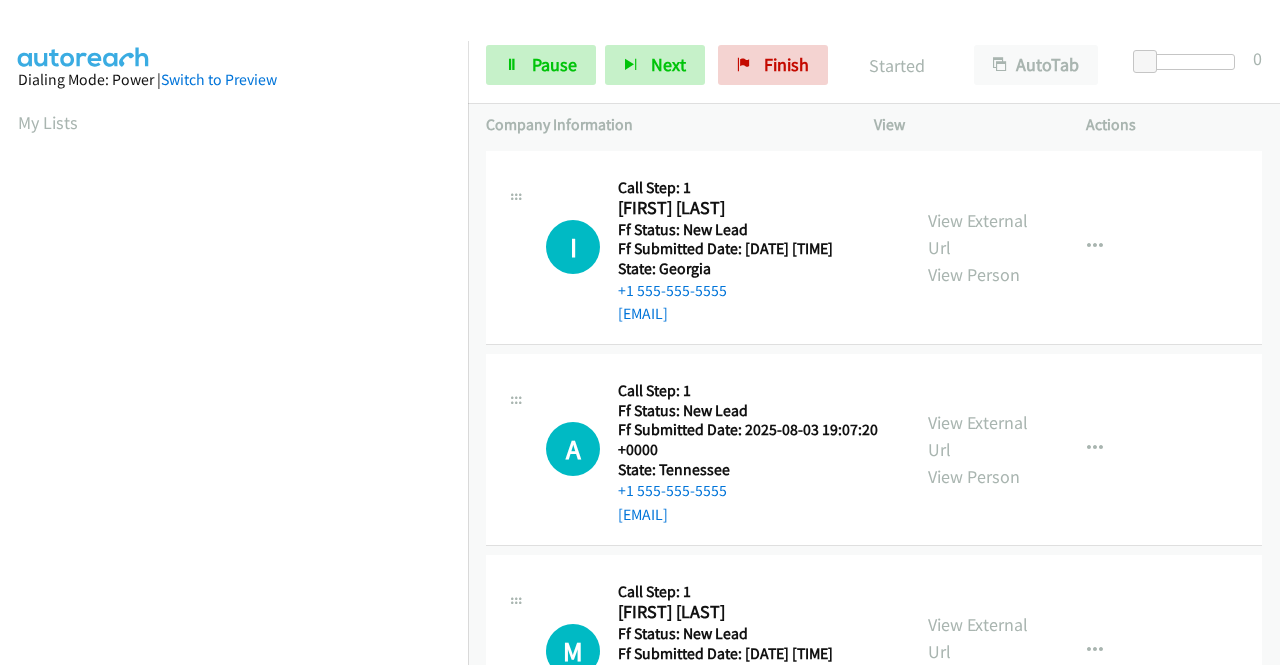 scroll, scrollTop: 0, scrollLeft: 0, axis: both 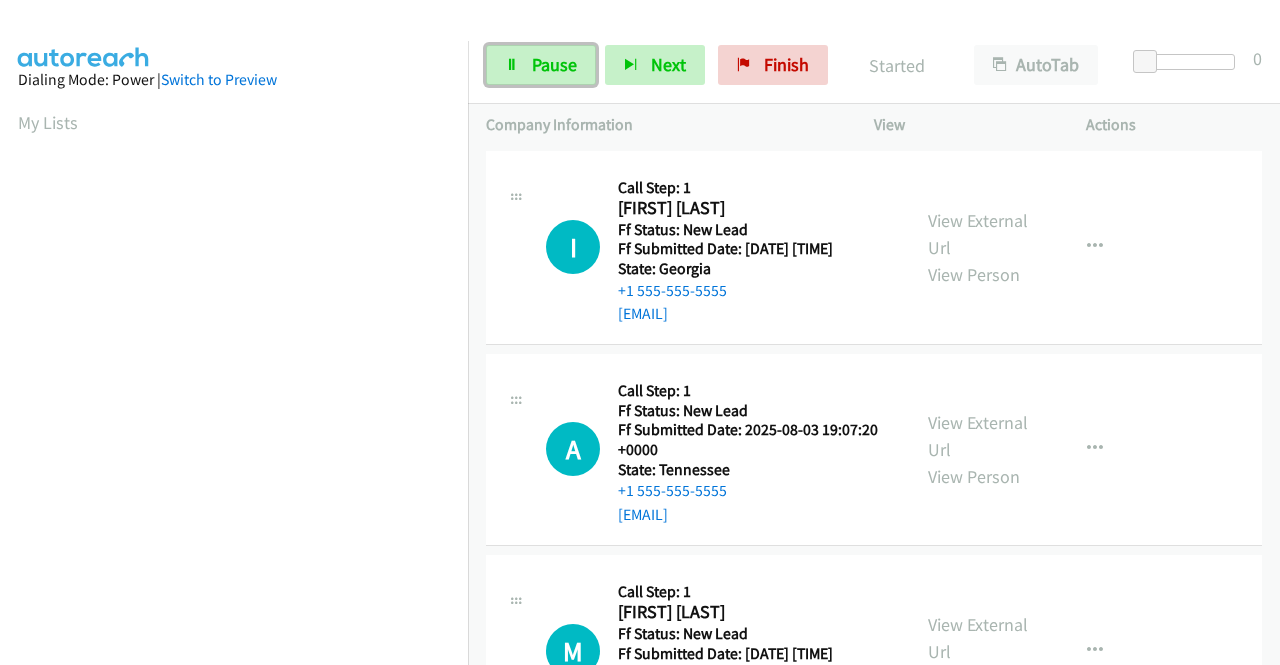 click on "Pause" at bounding box center [541, 65] 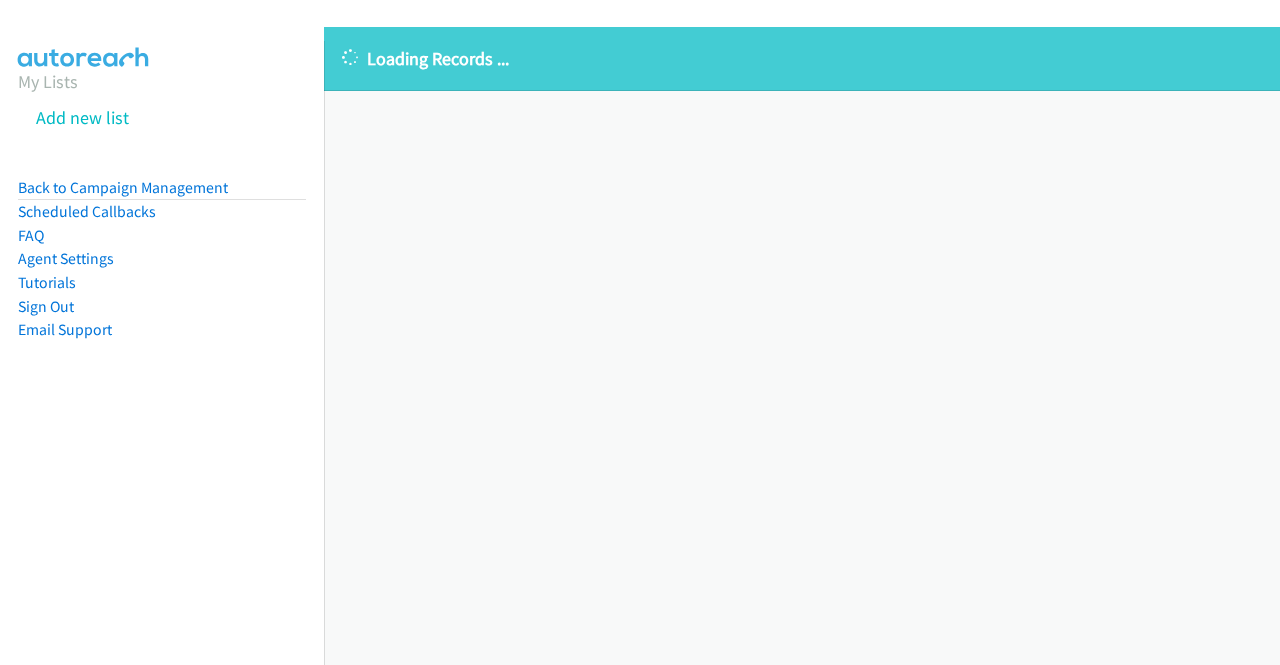 scroll, scrollTop: 0, scrollLeft: 0, axis: both 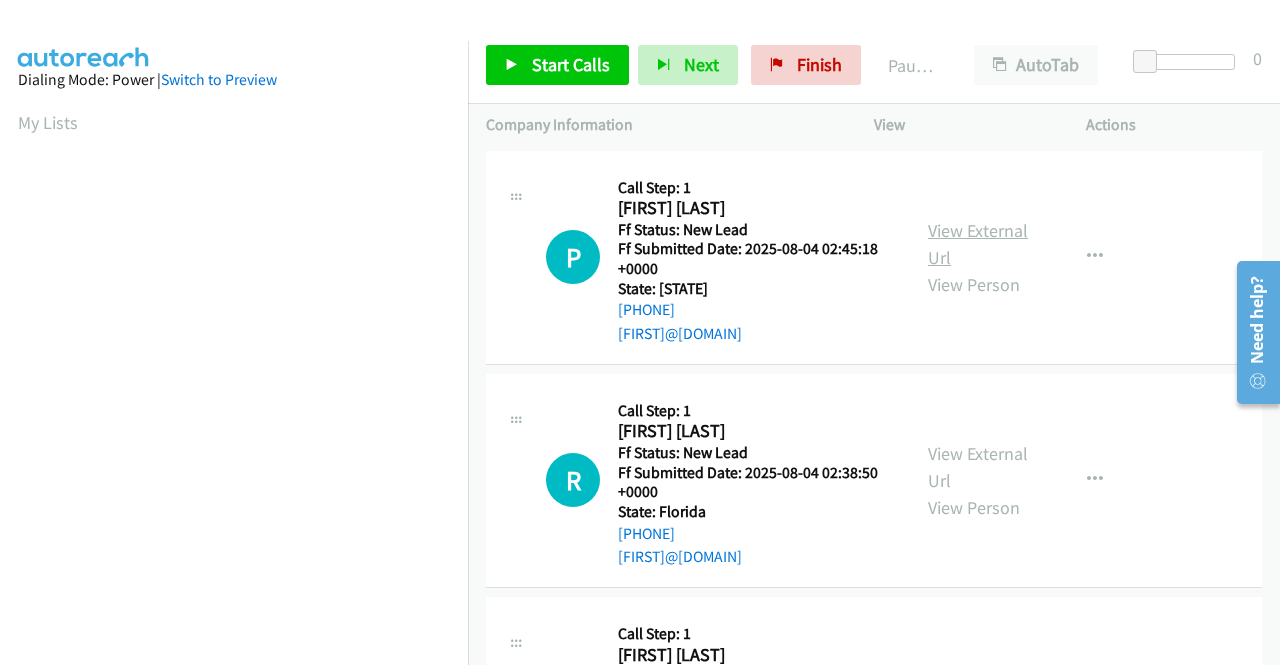 click on "View External Url" at bounding box center [978, 244] 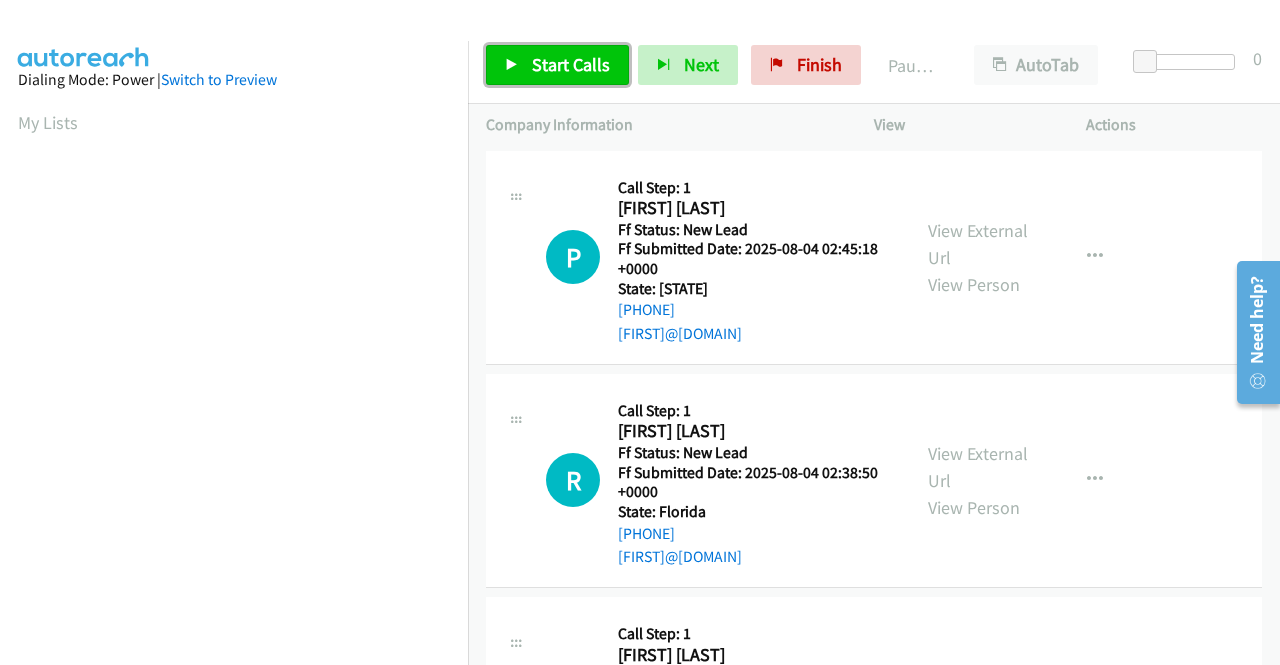 click on "Start Calls" at bounding box center (571, 64) 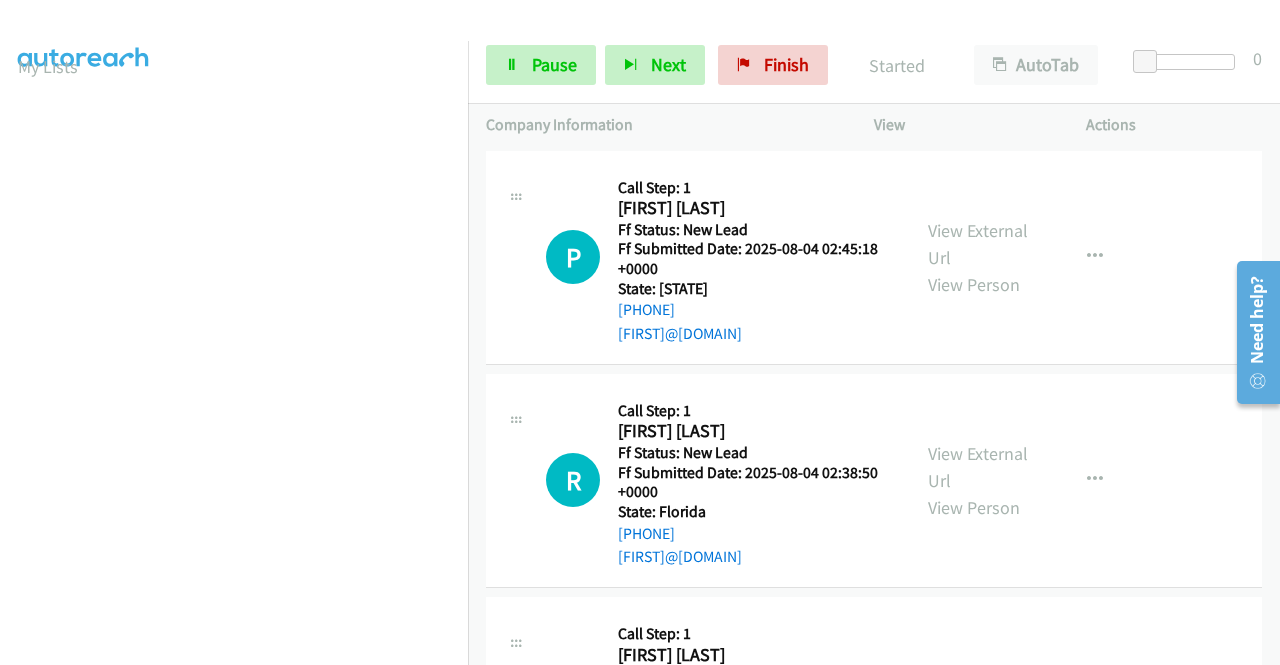 scroll, scrollTop: 0, scrollLeft: 0, axis: both 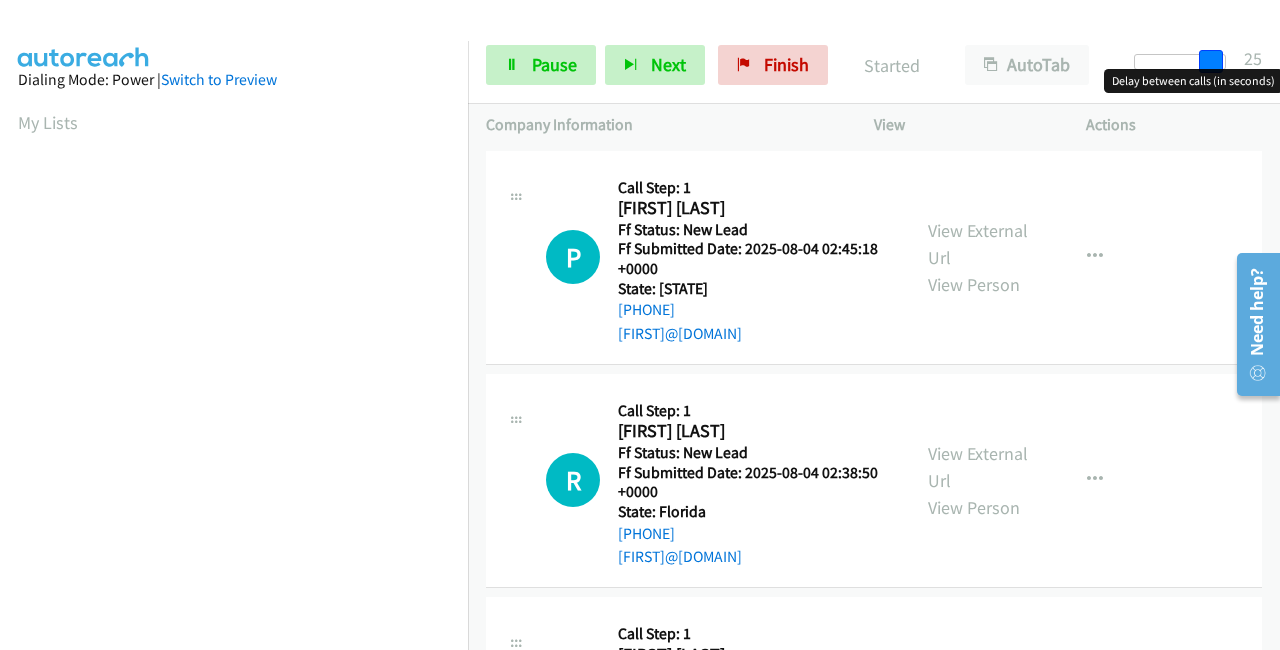drag, startPoint x: 1194, startPoint y: 63, endPoint x: 1273, endPoint y: 64, distance: 79.00633 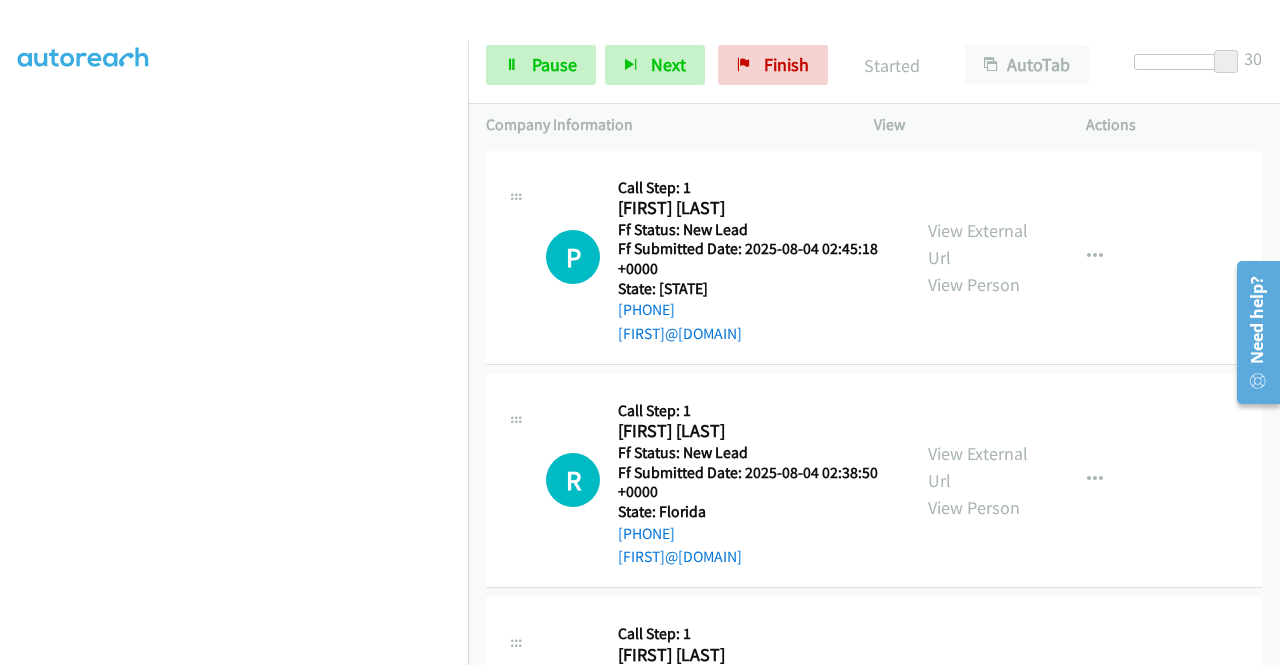 scroll, scrollTop: 200, scrollLeft: 0, axis: vertical 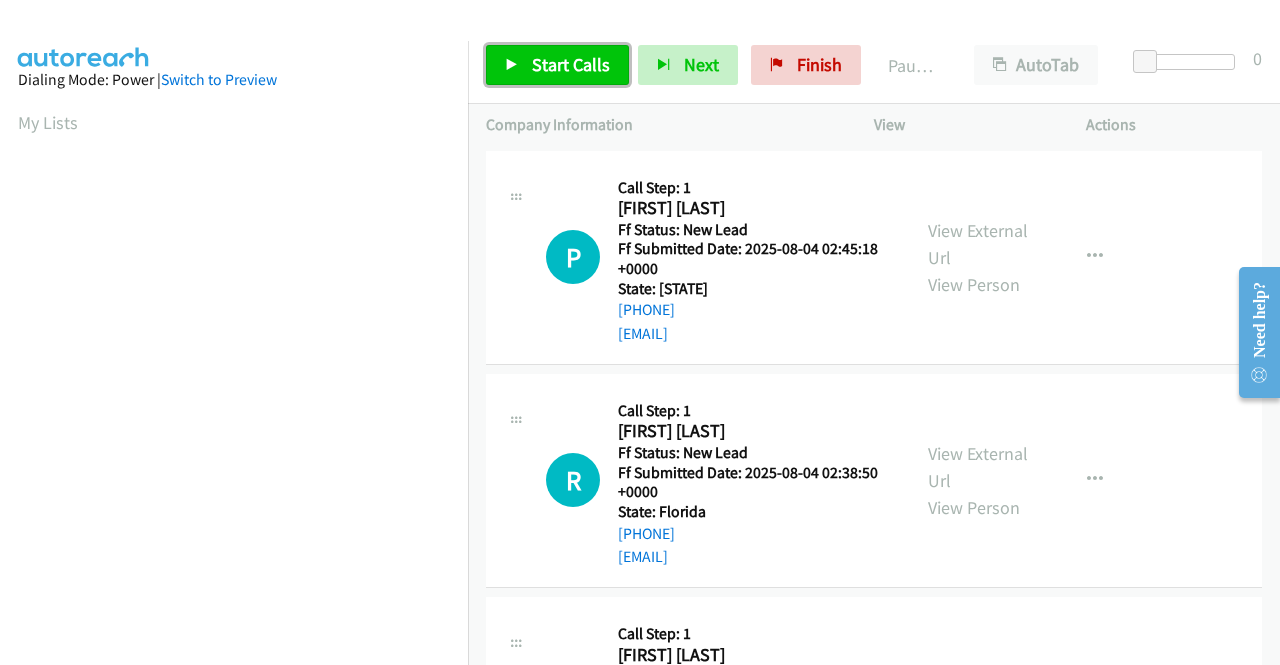 click on "Start Calls" at bounding box center (557, 65) 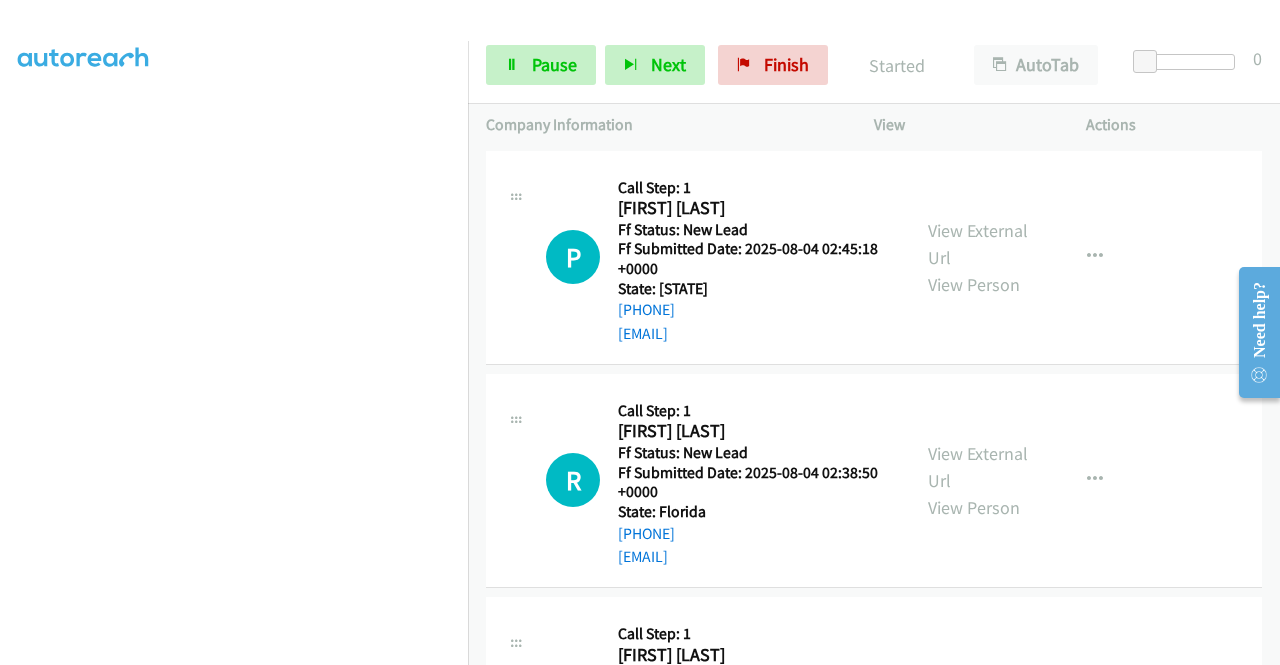 scroll, scrollTop: 0, scrollLeft: 0, axis: both 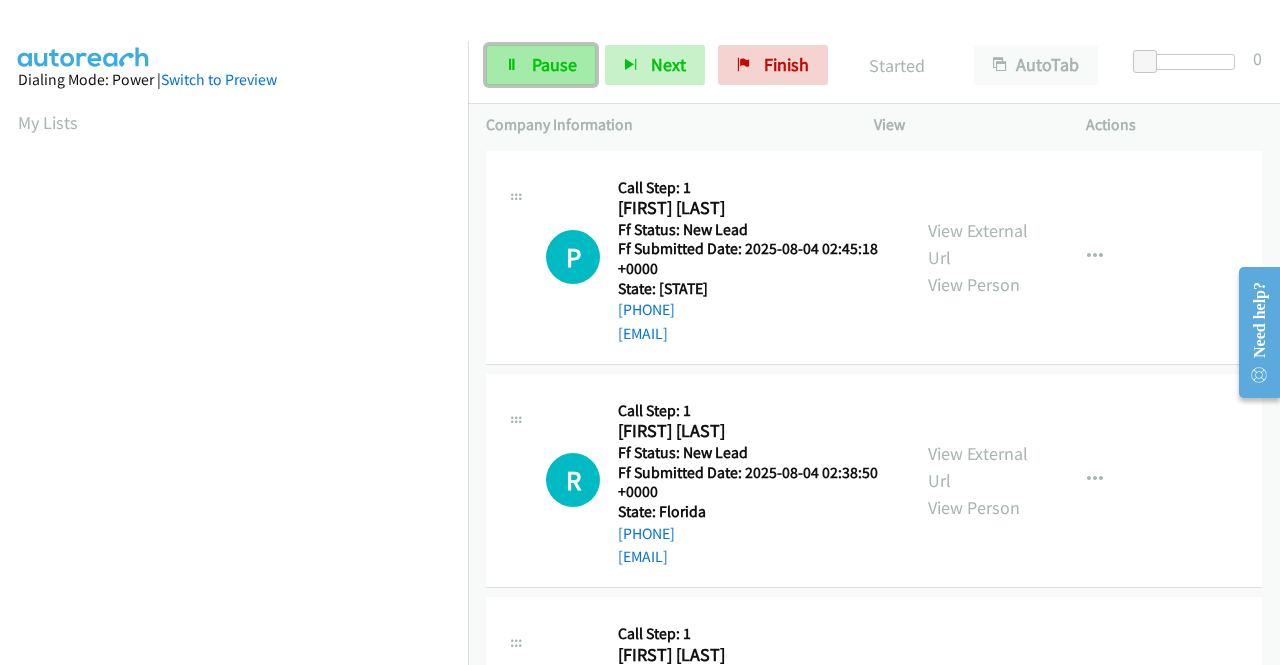 click on "Pause" at bounding box center (541, 65) 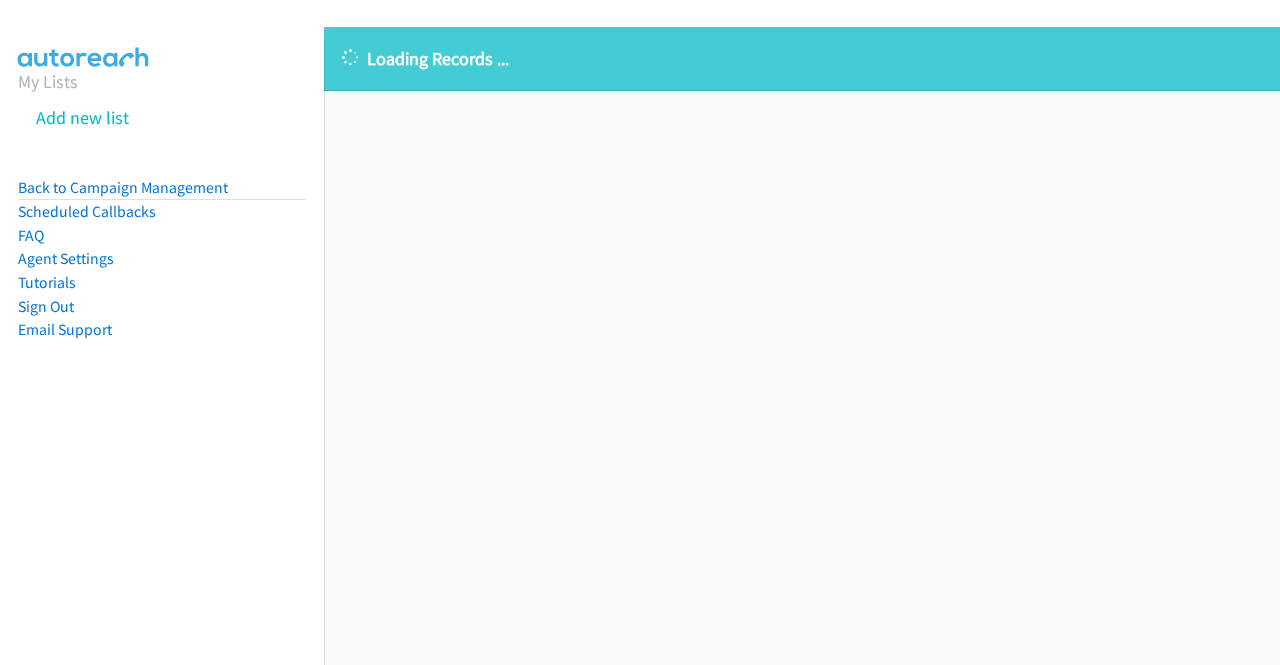 scroll, scrollTop: 0, scrollLeft: 0, axis: both 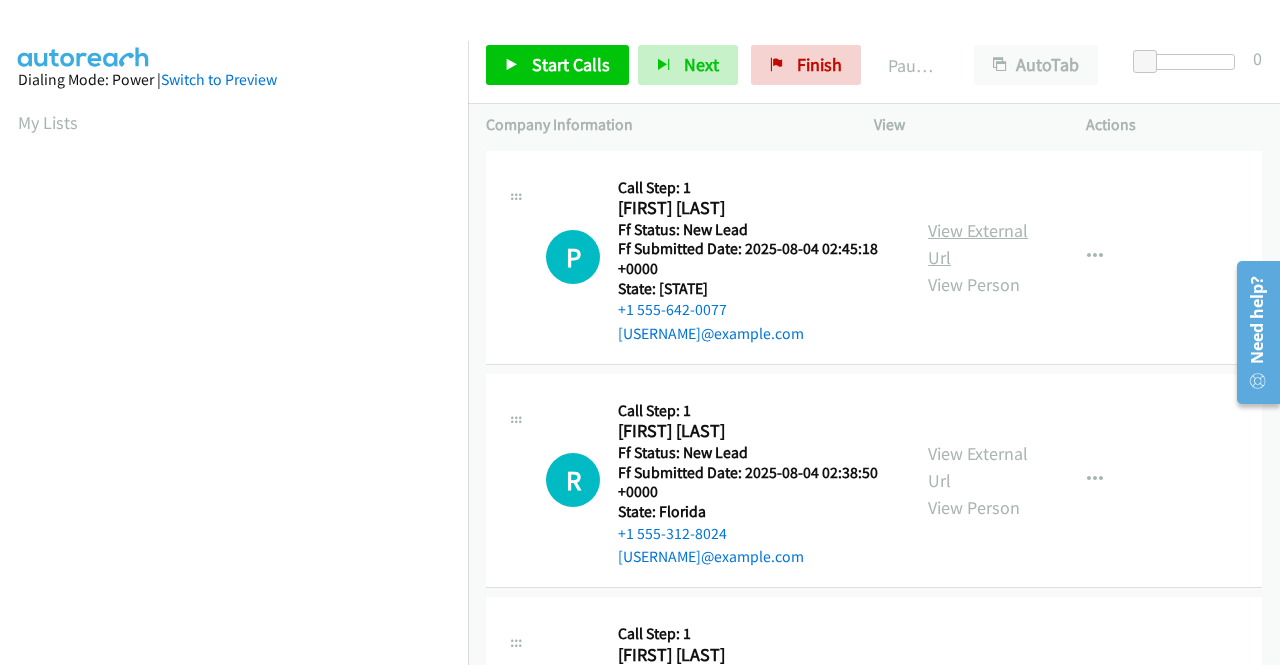 click on "View External Url" at bounding box center [978, 244] 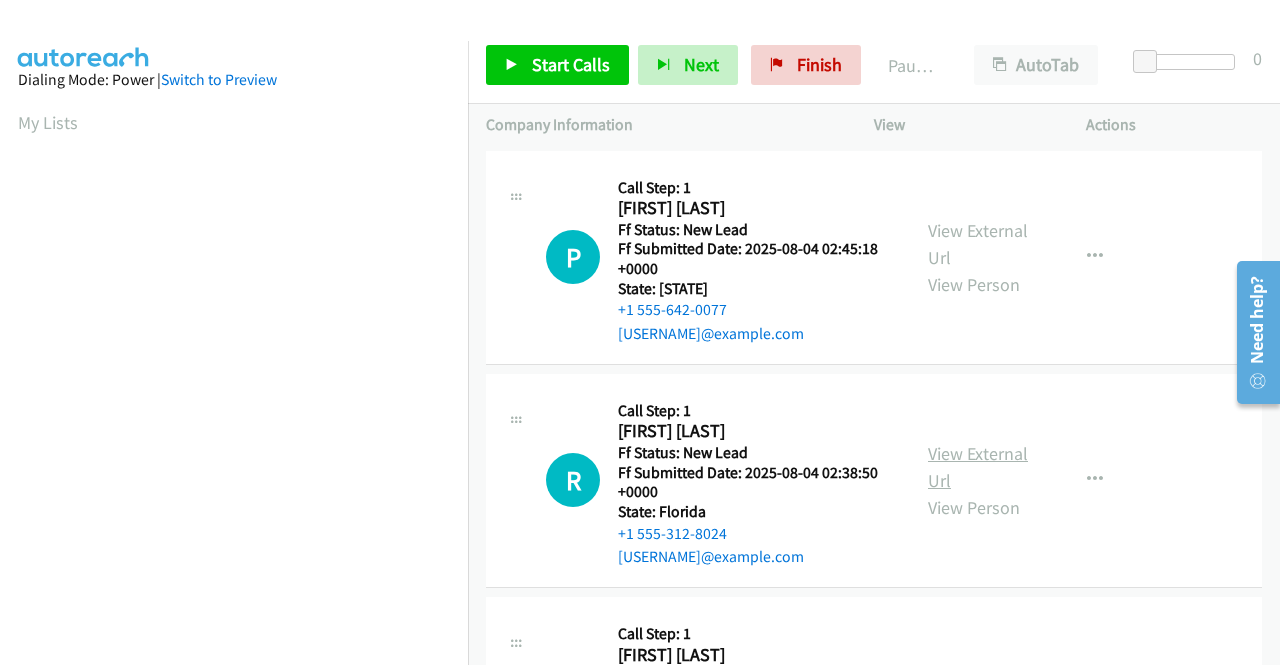 click on "View External Url" at bounding box center (978, 467) 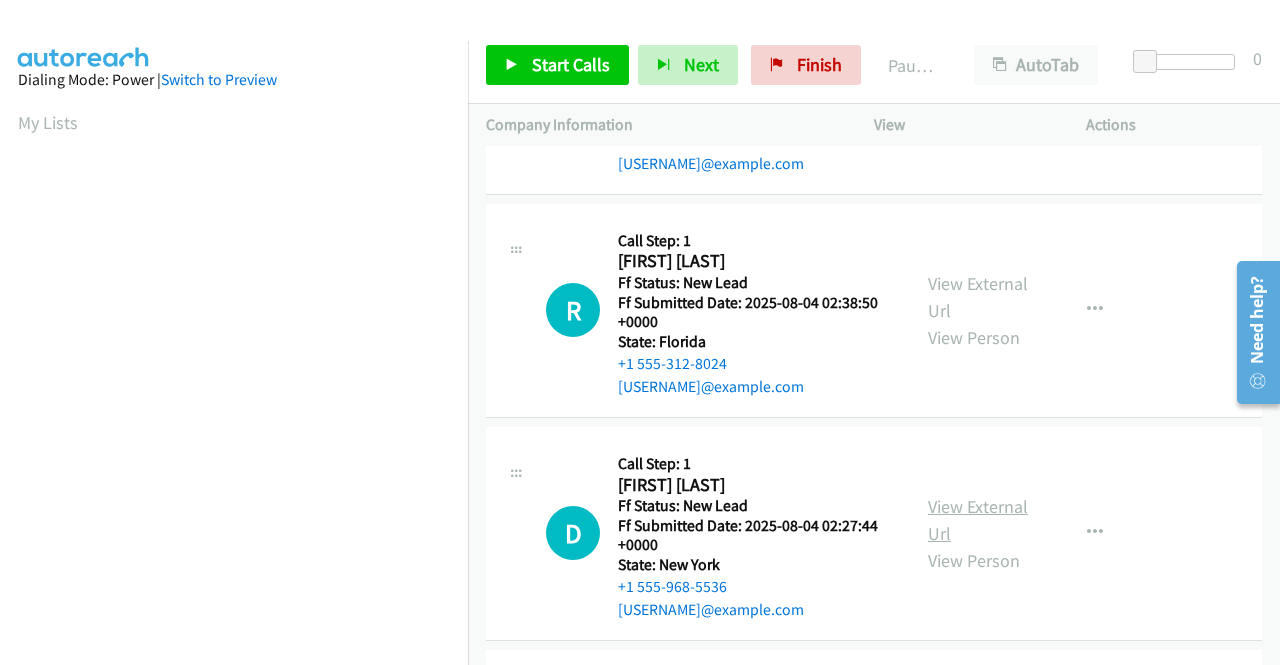 scroll, scrollTop: 200, scrollLeft: 0, axis: vertical 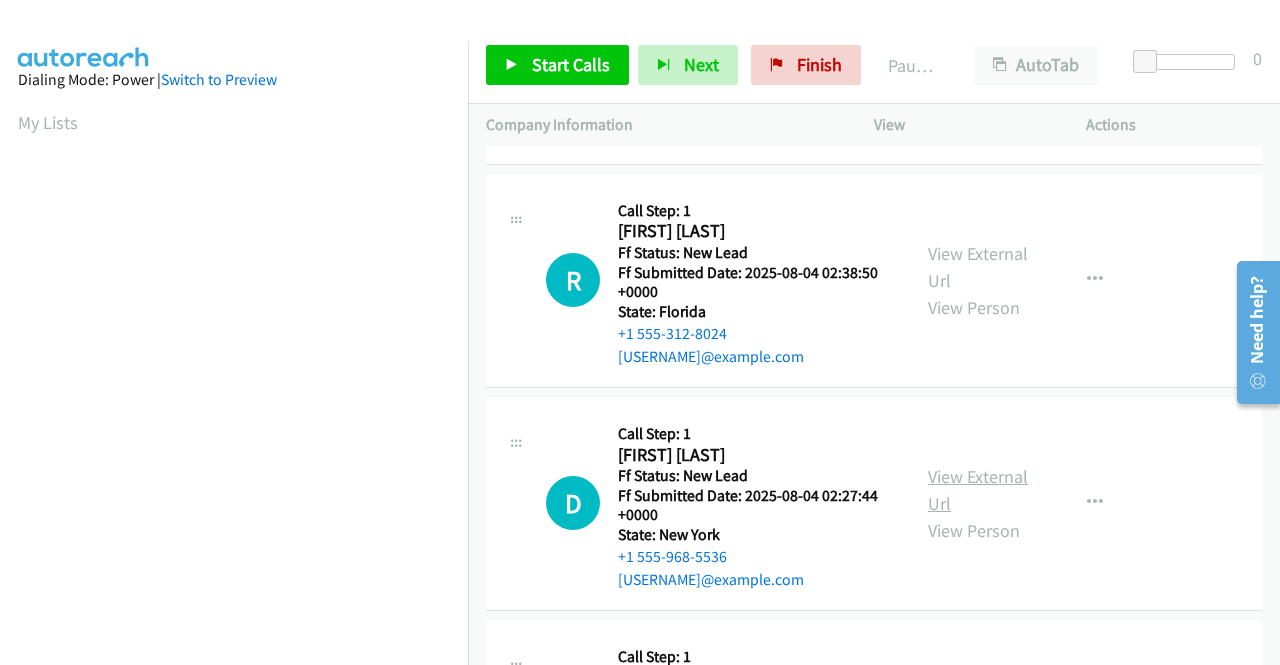 click on "View External Url" at bounding box center (978, 490) 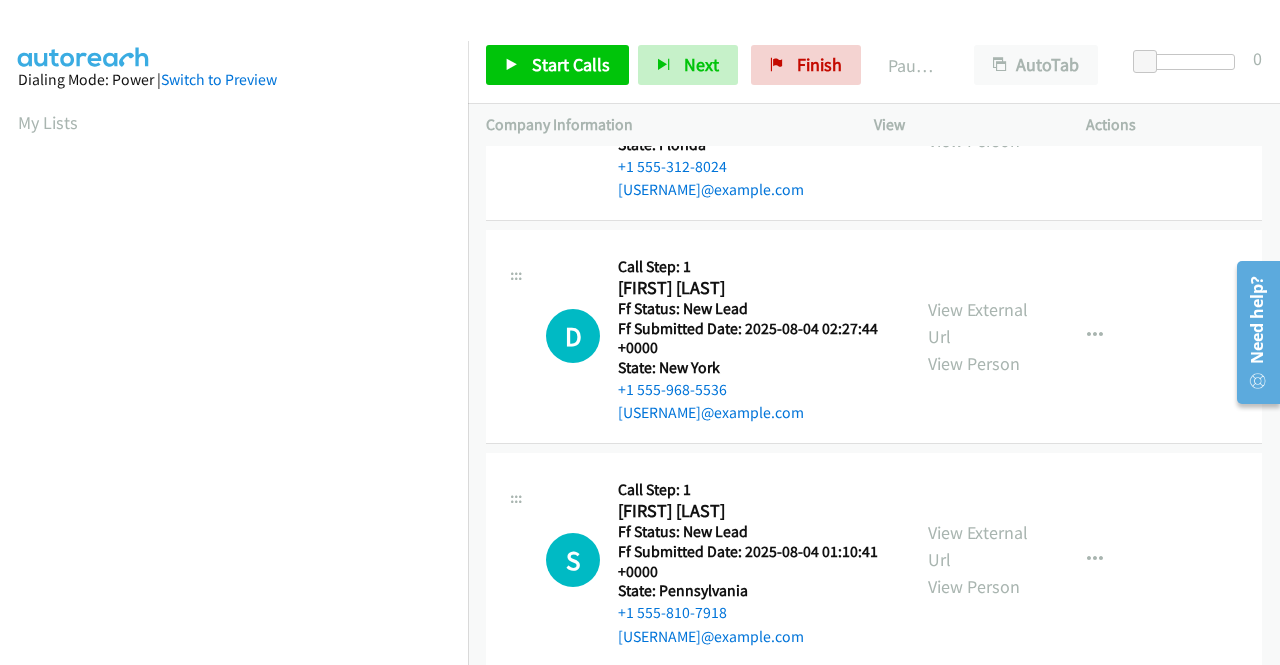 scroll, scrollTop: 400, scrollLeft: 0, axis: vertical 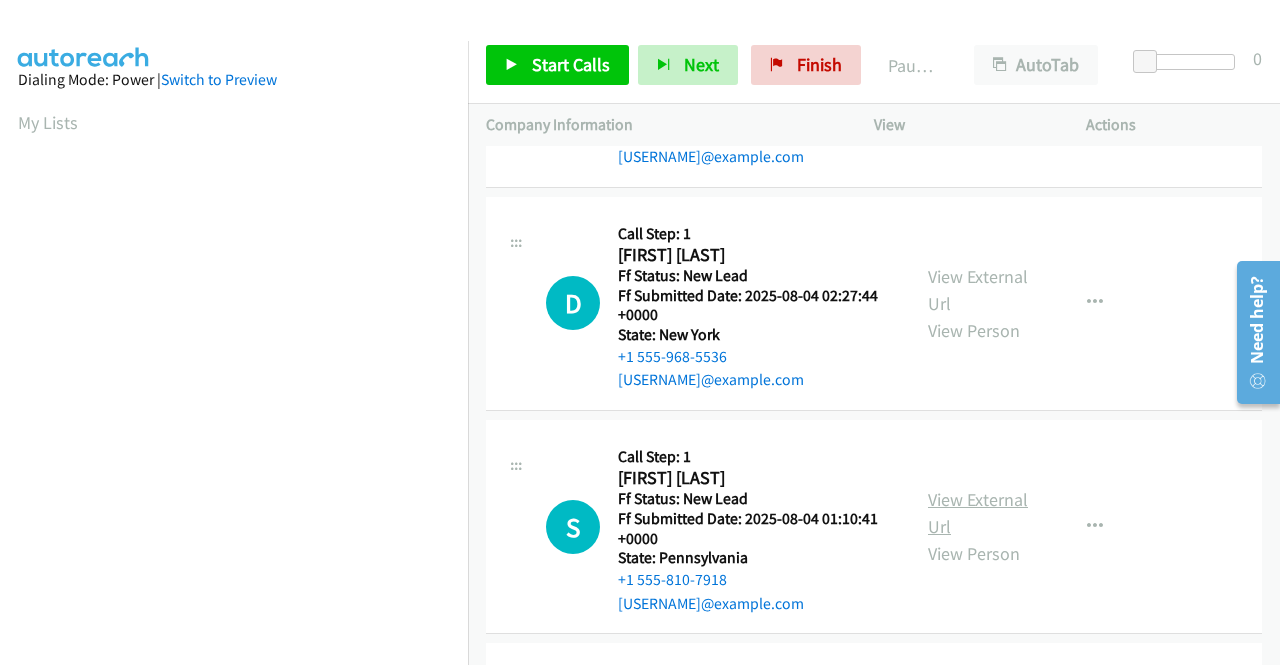 click on "View External Url" at bounding box center (978, 513) 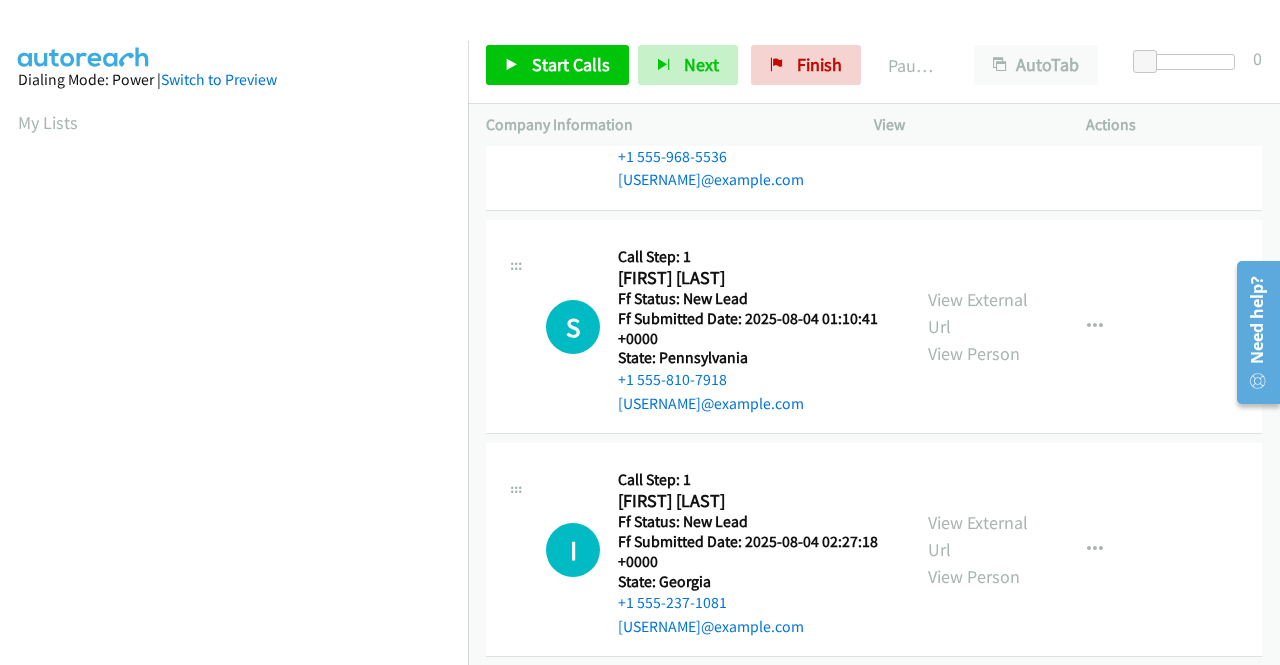 scroll, scrollTop: 700, scrollLeft: 0, axis: vertical 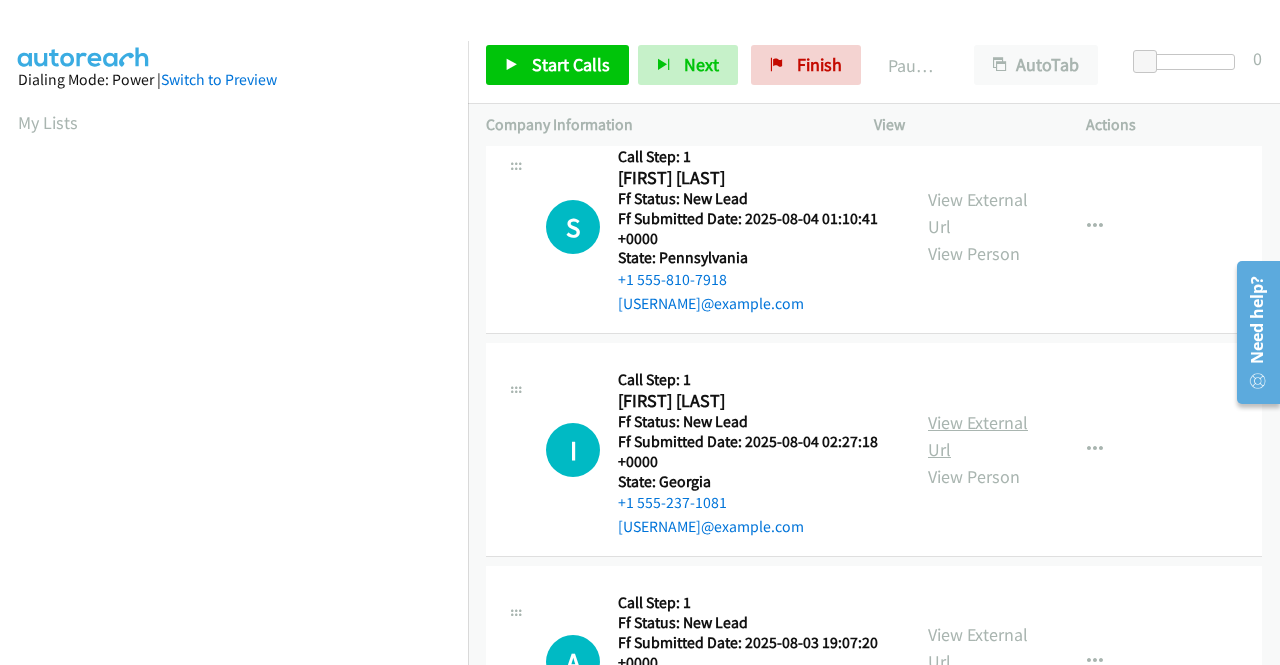 click on "View External Url" at bounding box center (978, 436) 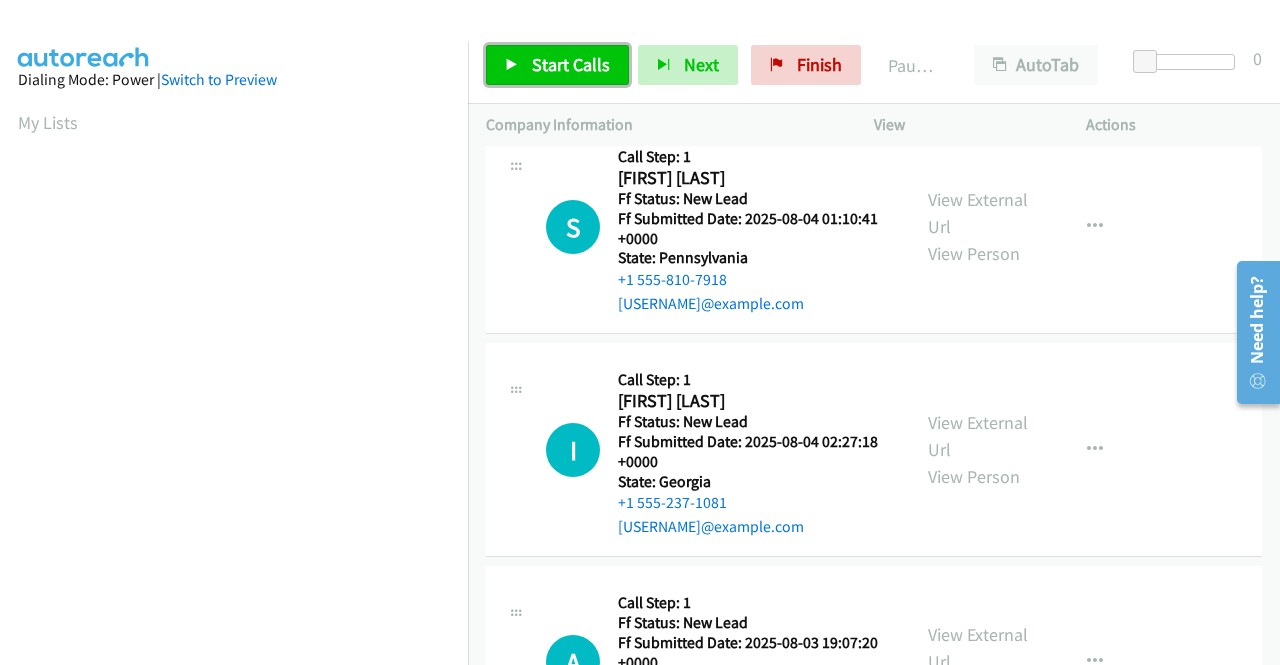 click on "Start Calls" at bounding box center (571, 64) 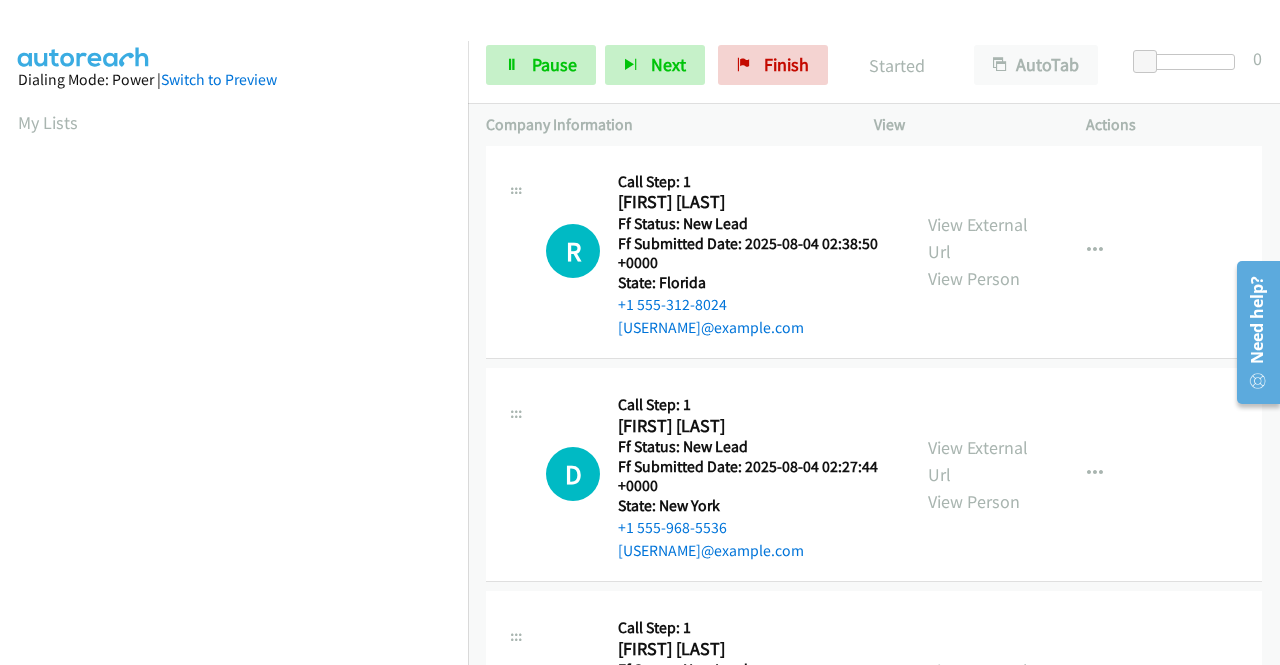 scroll, scrollTop: 0, scrollLeft: 0, axis: both 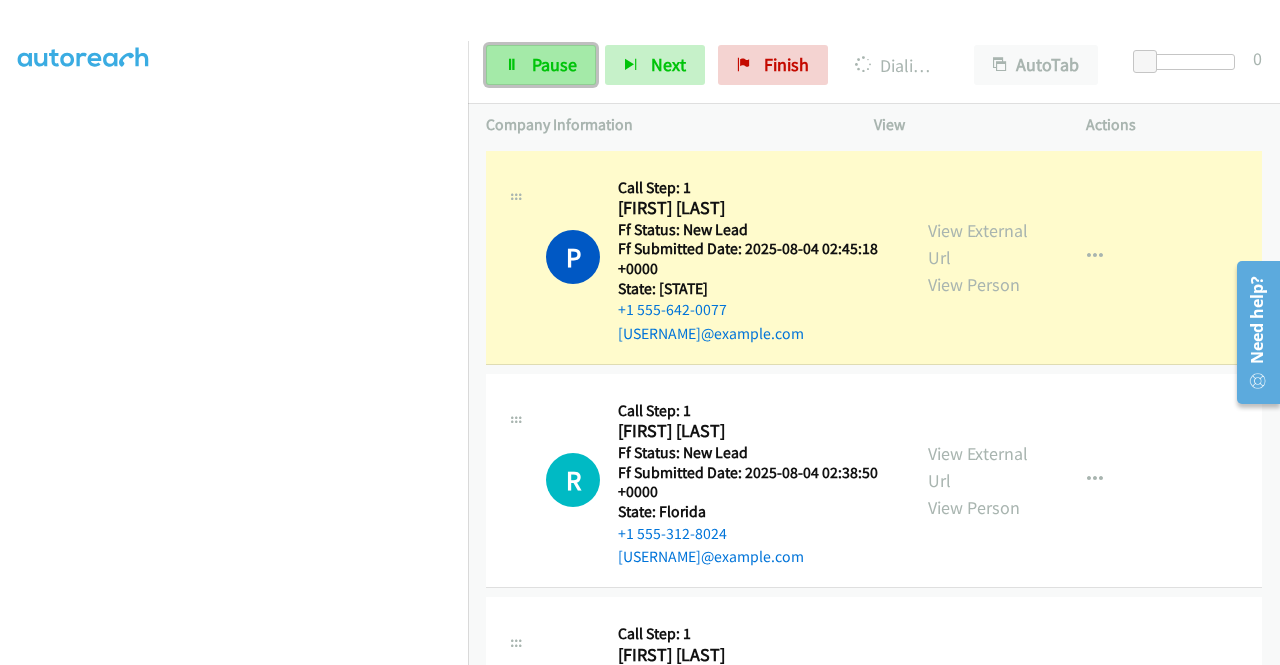 click on "Pause" at bounding box center [541, 65] 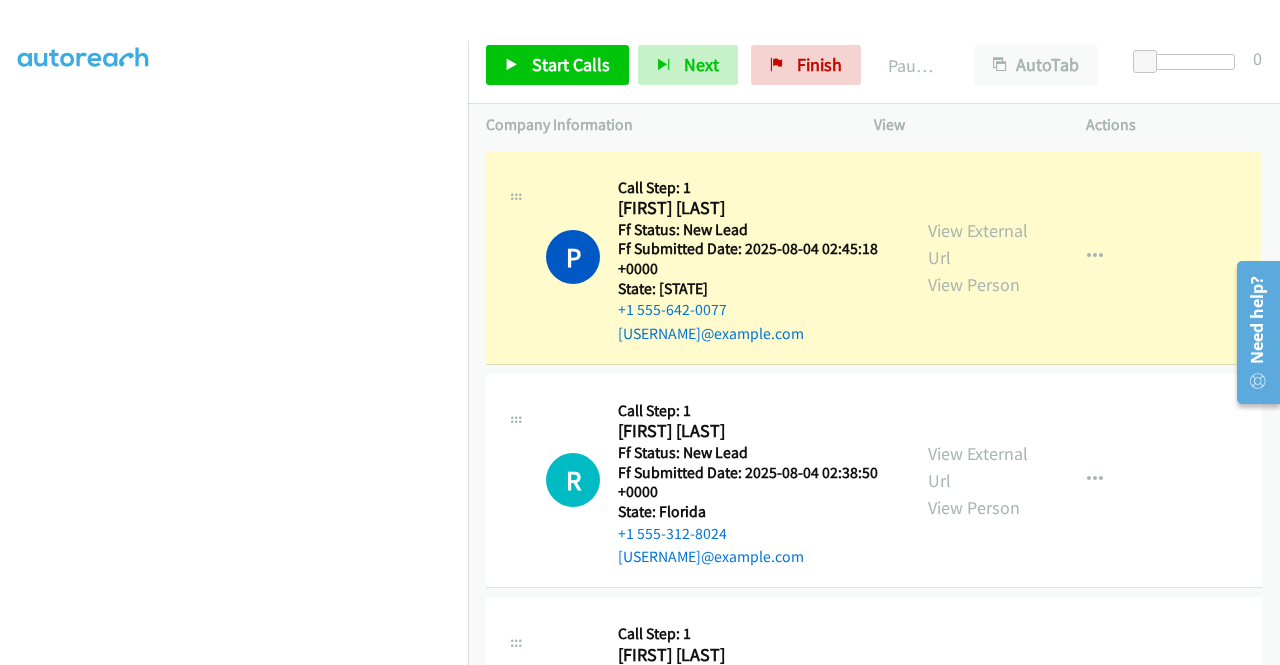 scroll, scrollTop: 156, scrollLeft: 0, axis: vertical 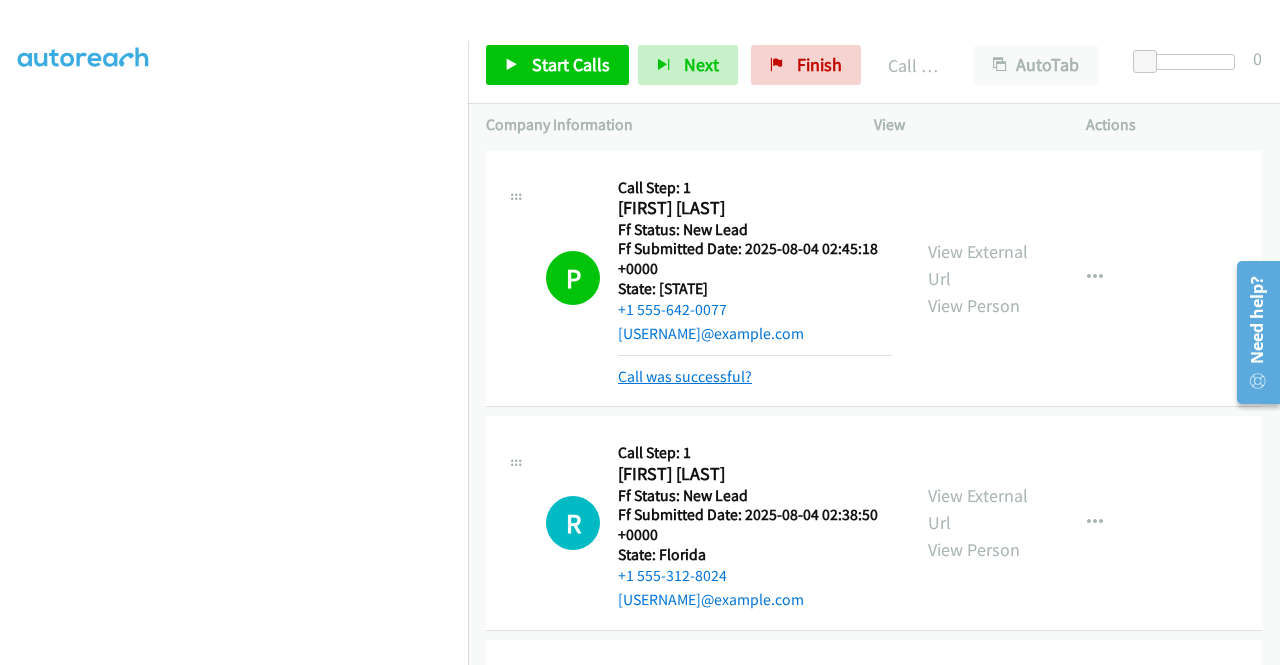 click on "Call was successful?" at bounding box center (685, 376) 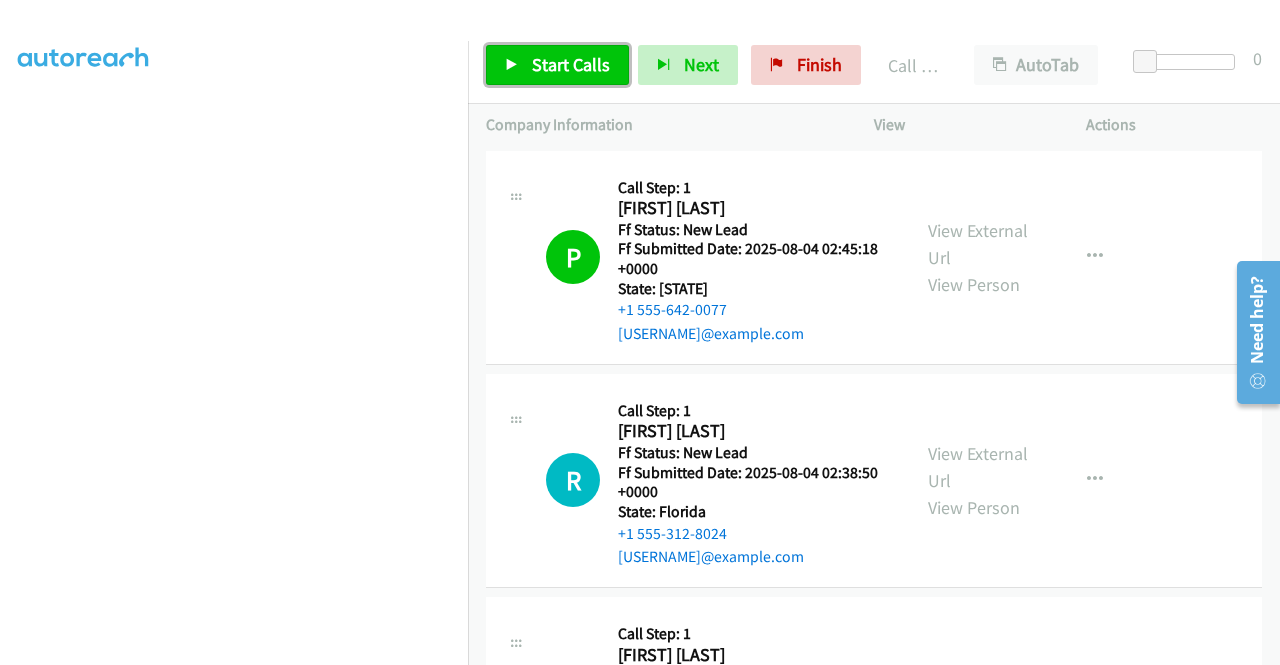 click on "Start Calls" at bounding box center [571, 64] 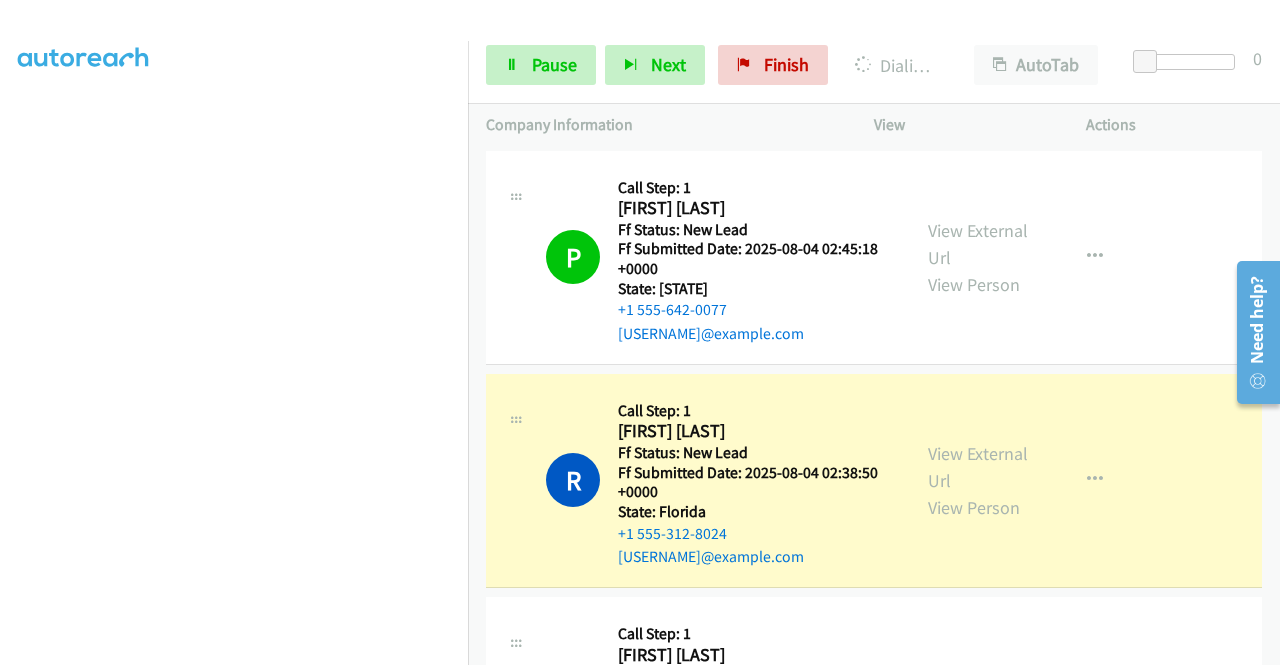 scroll, scrollTop: 0, scrollLeft: 0, axis: both 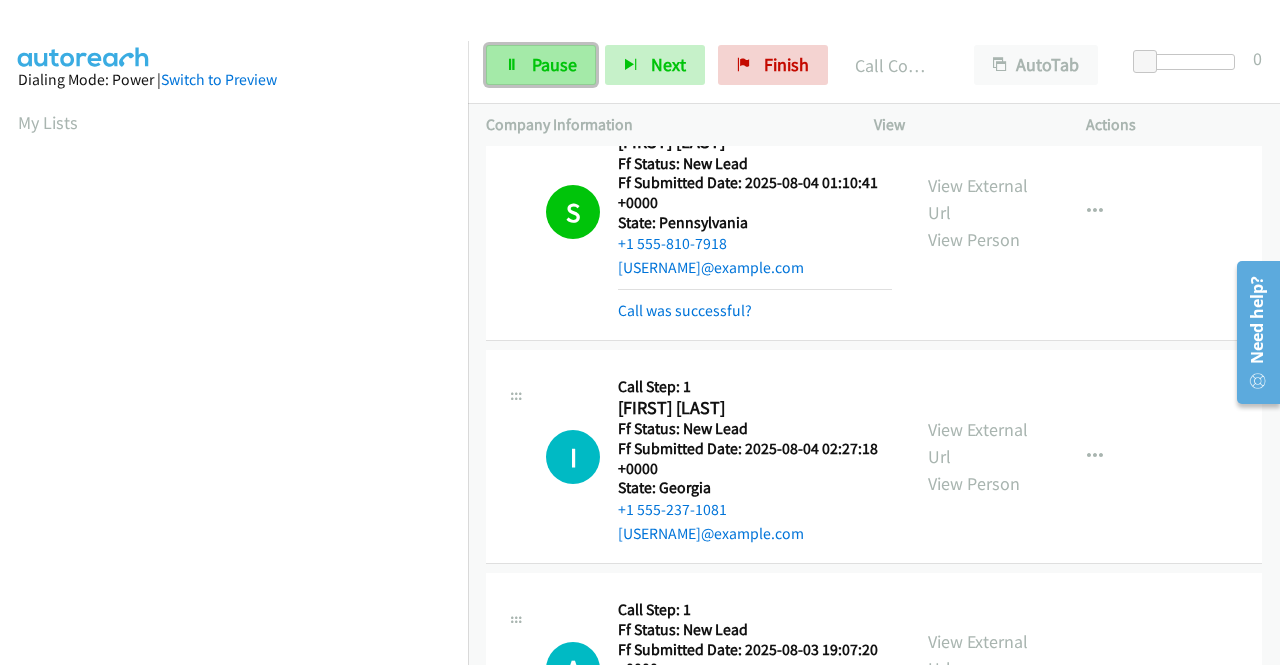 click on "Pause" at bounding box center (554, 64) 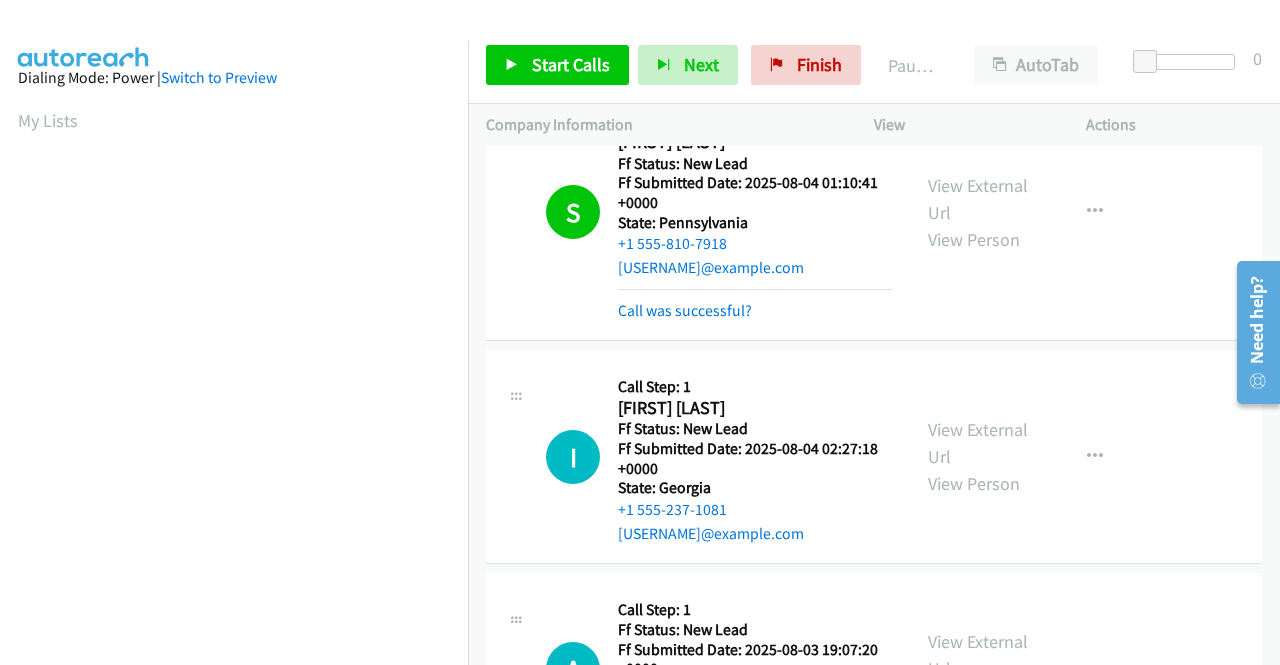 scroll, scrollTop: 0, scrollLeft: 0, axis: both 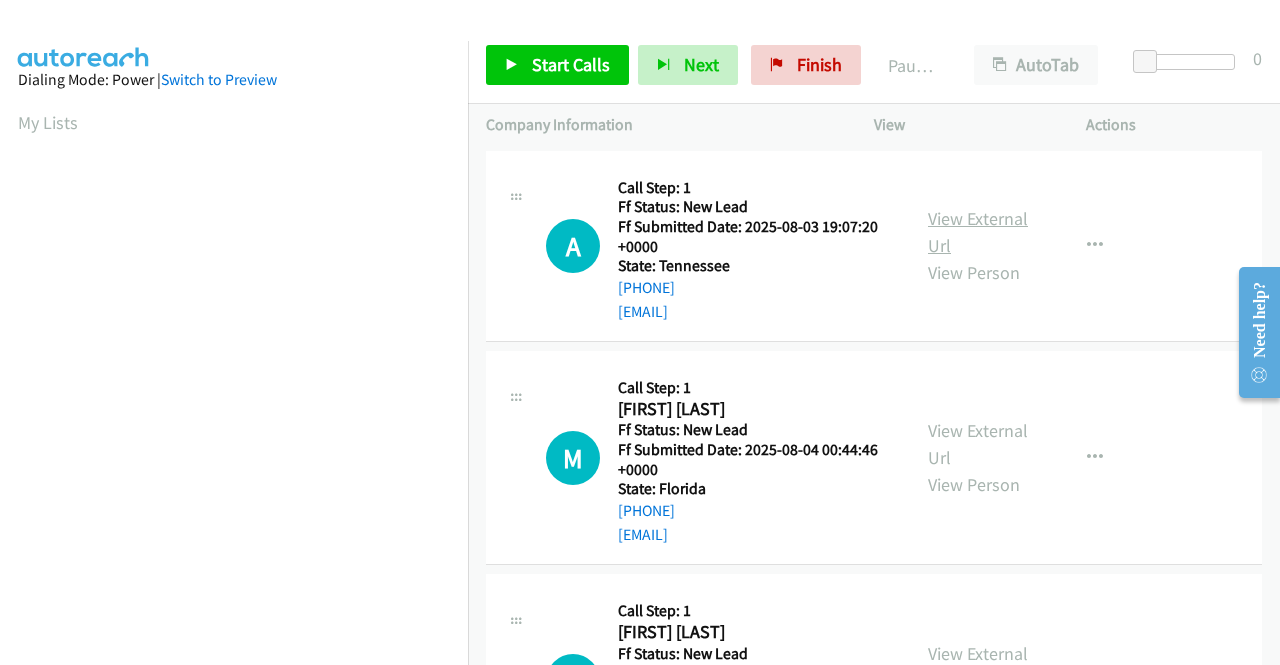 click on "View External Url" at bounding box center (978, 232) 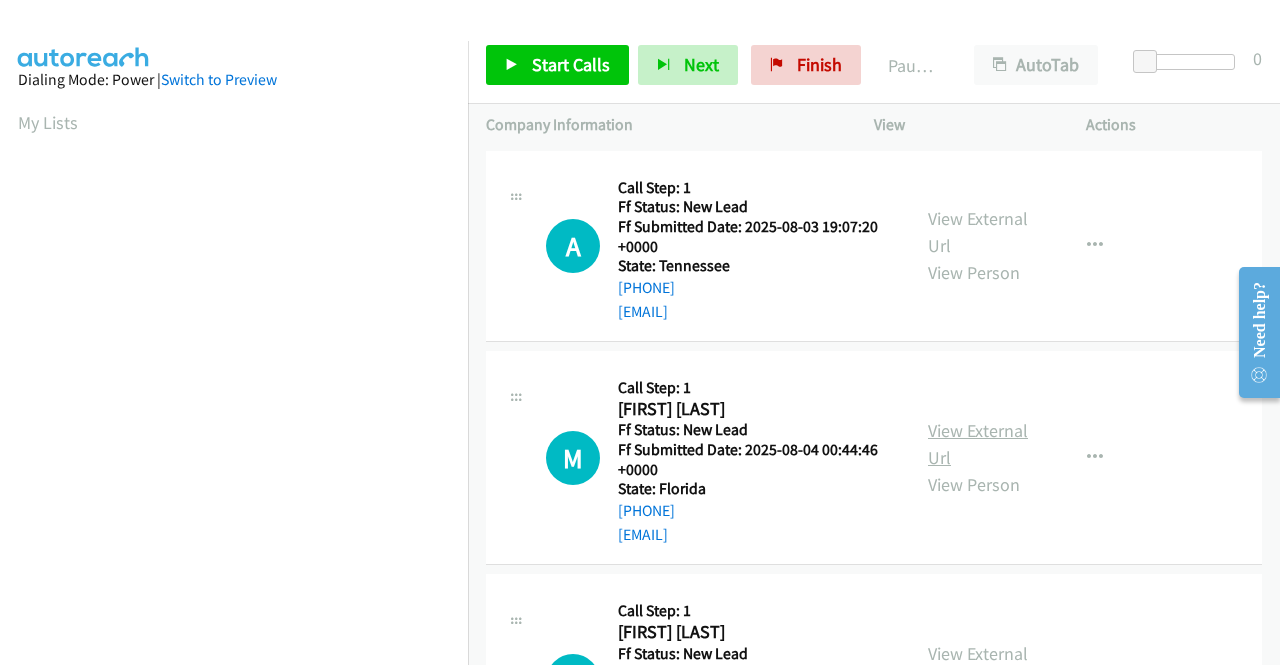 click on "View External Url" at bounding box center [978, 444] 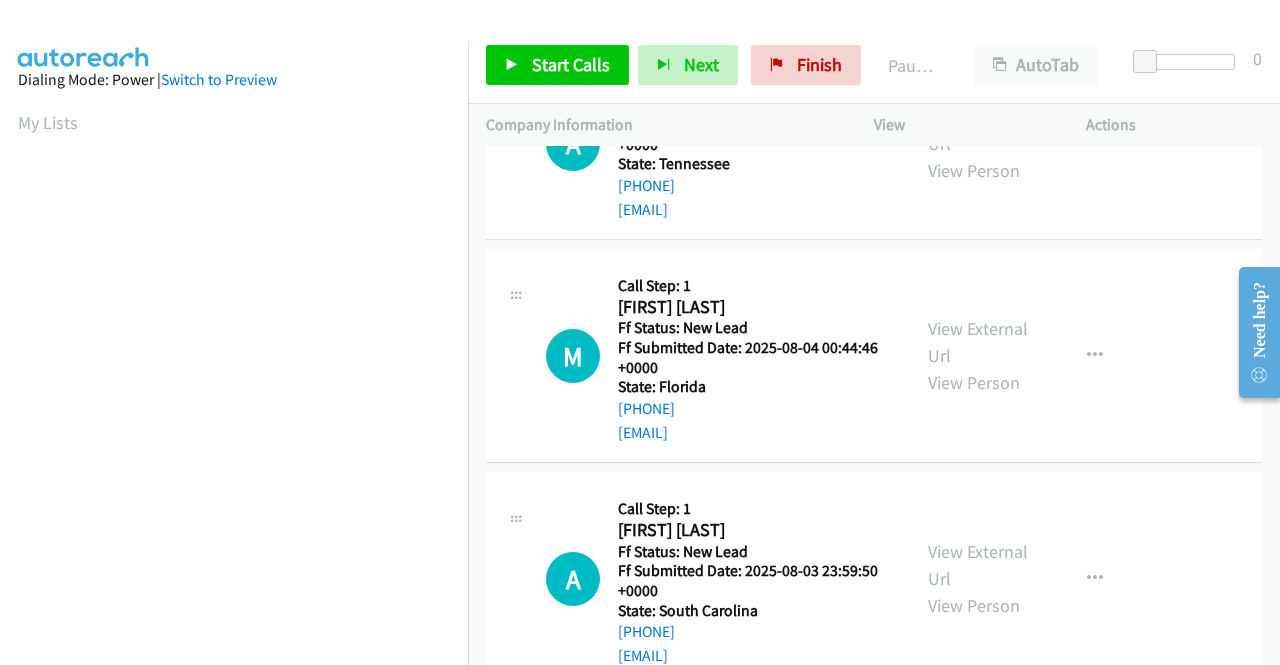 scroll, scrollTop: 200, scrollLeft: 0, axis: vertical 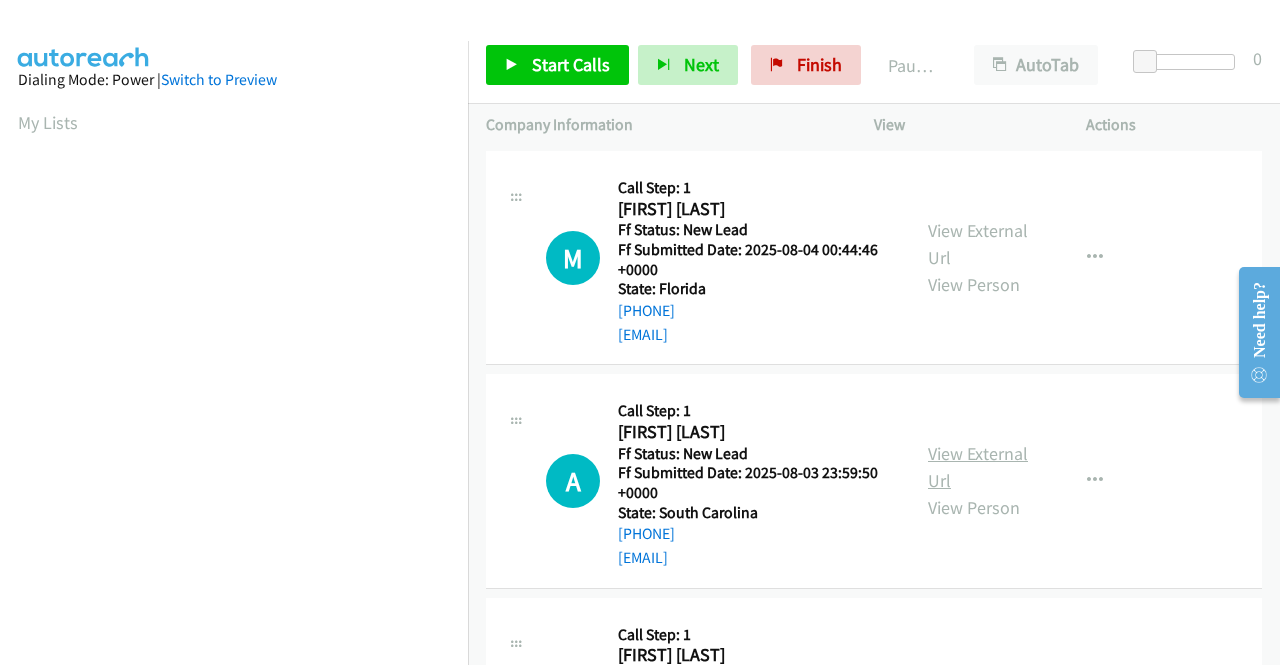 click on "View External Url" at bounding box center (978, 467) 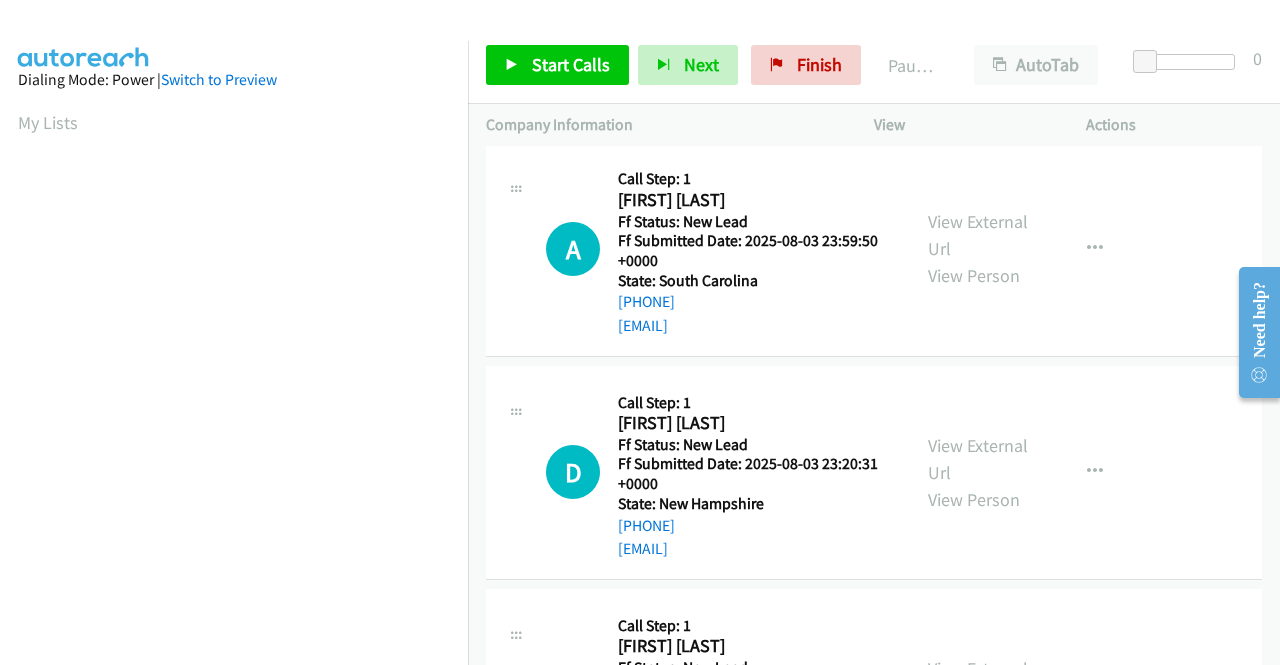 scroll, scrollTop: 500, scrollLeft: 0, axis: vertical 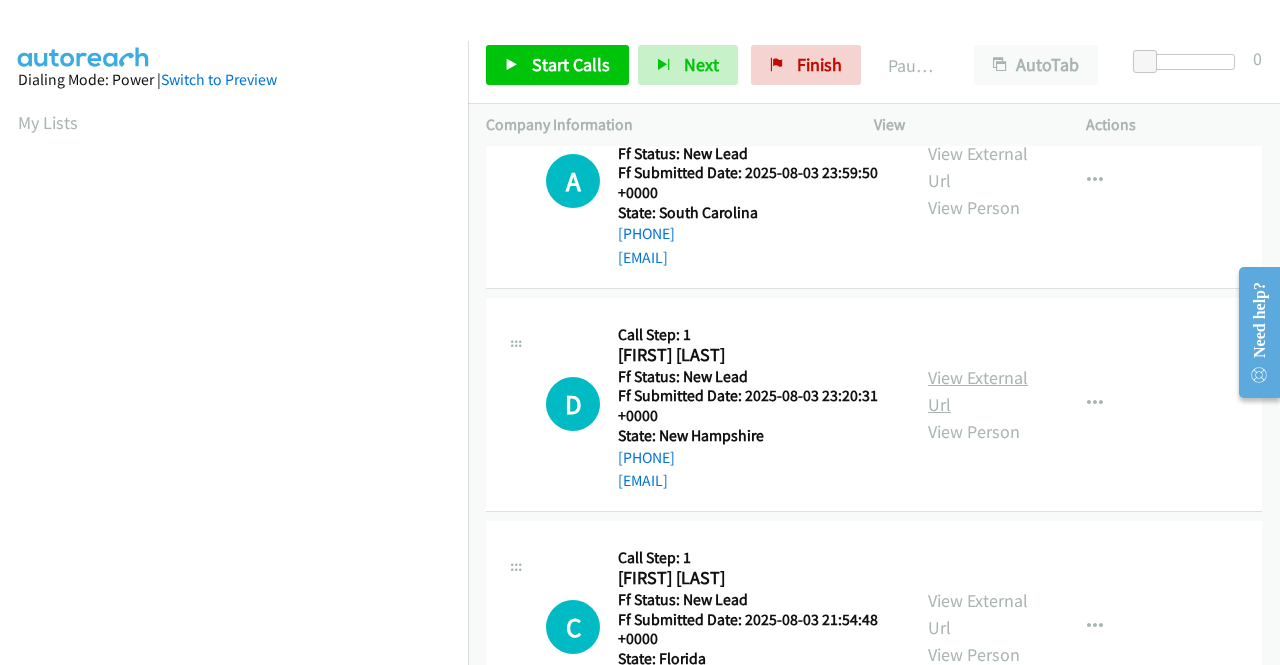 click on "View External Url" at bounding box center (978, 391) 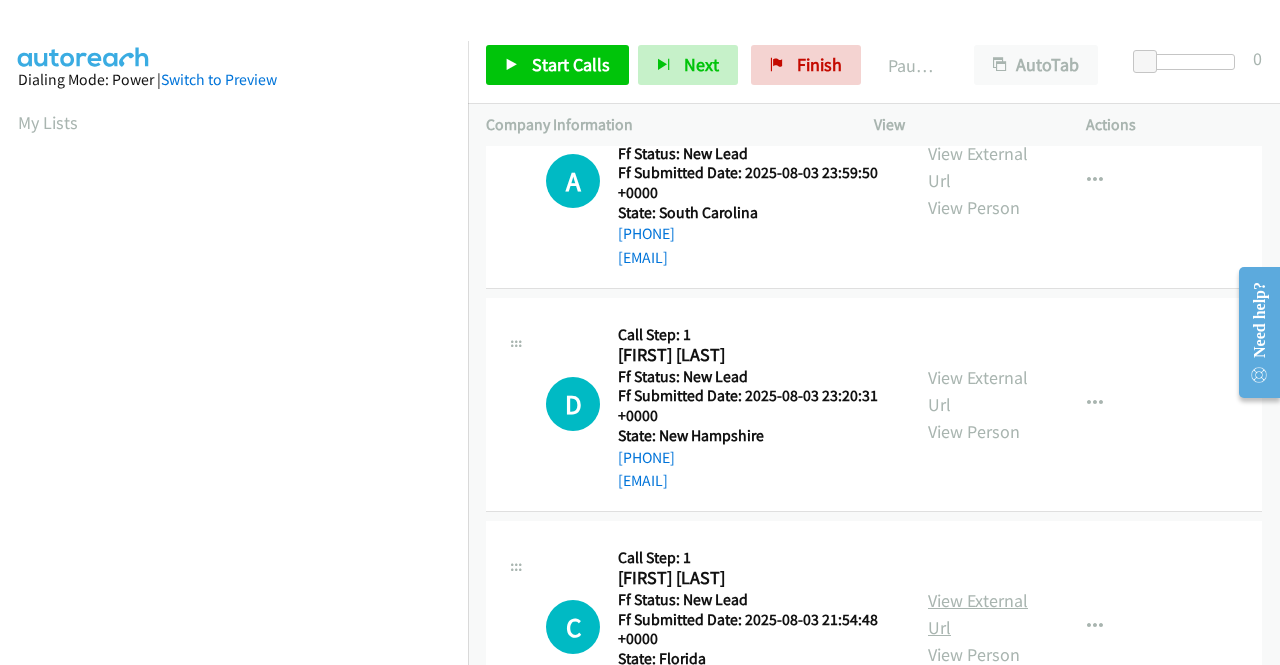 scroll, scrollTop: 600, scrollLeft: 0, axis: vertical 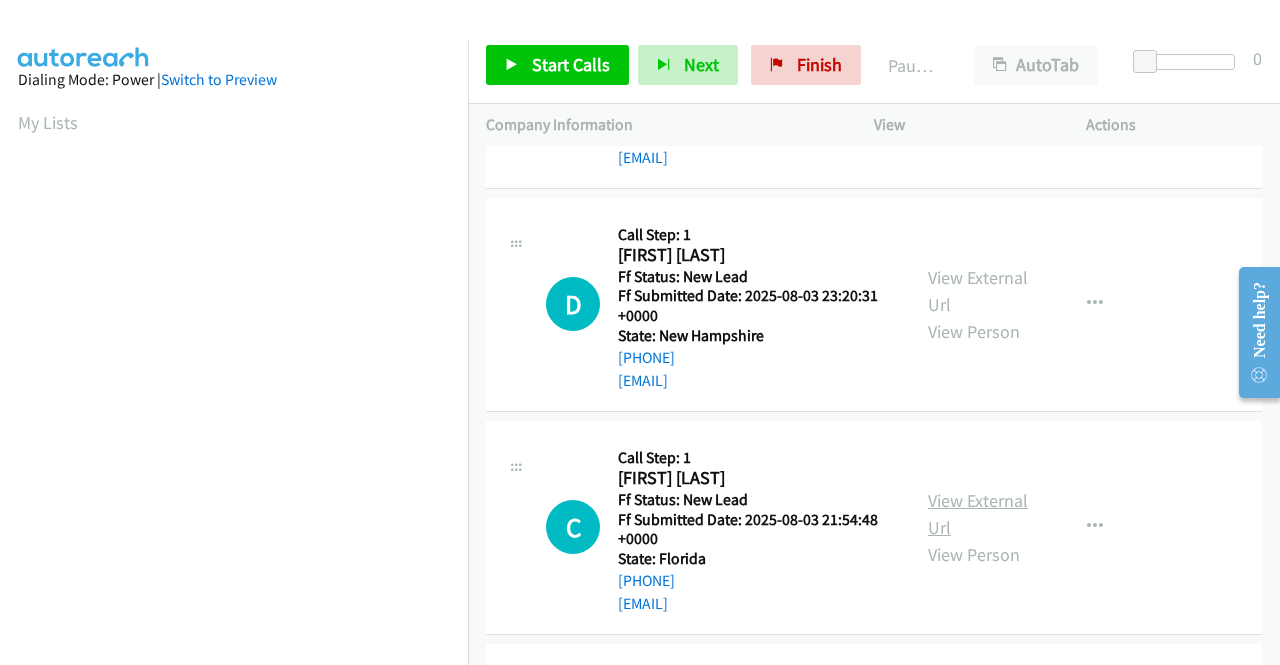 click on "View External Url" at bounding box center (978, 514) 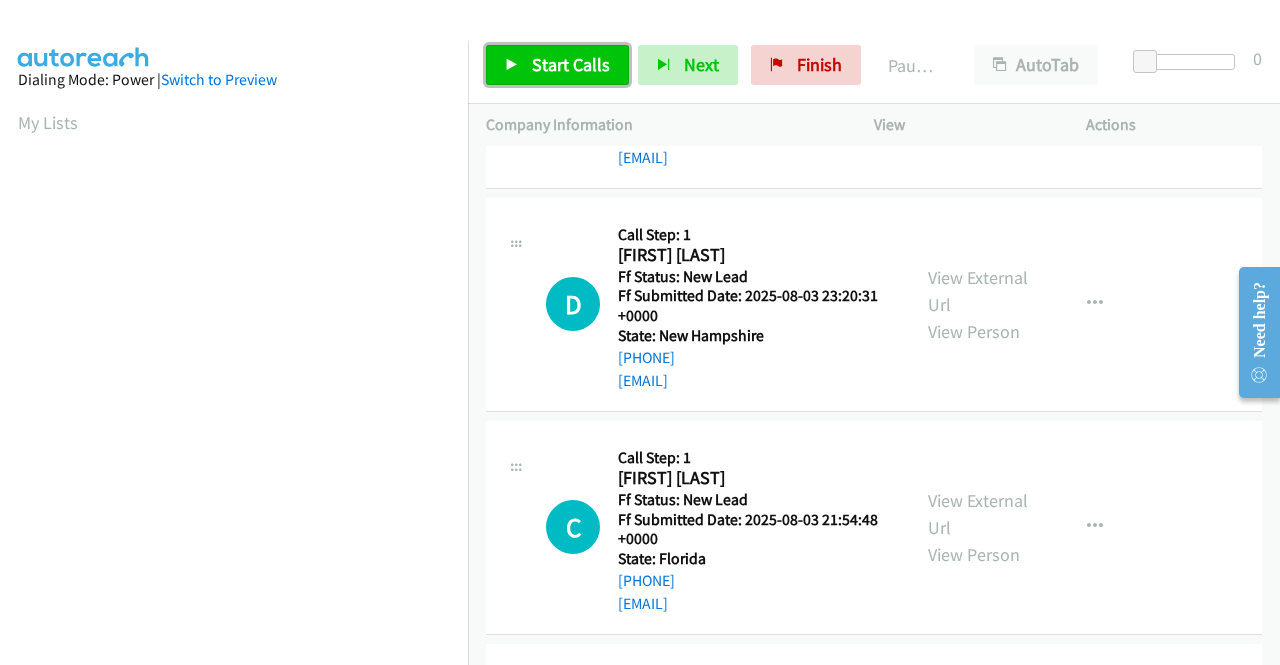click at bounding box center (512, 66) 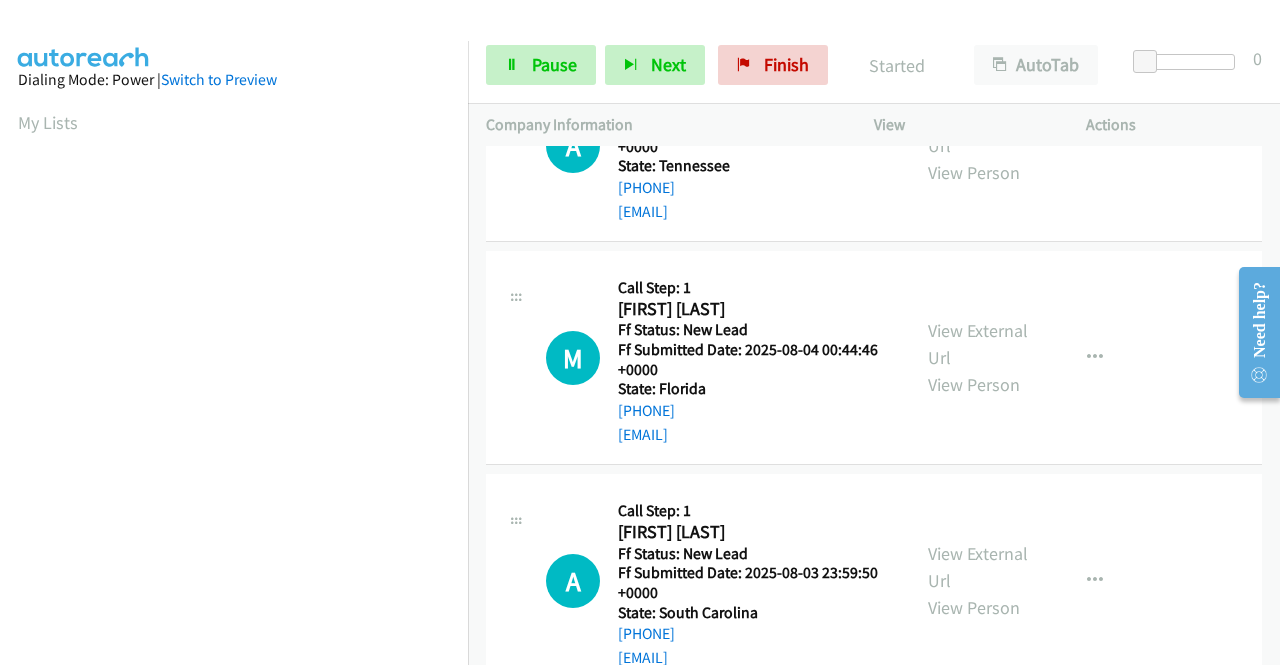 scroll, scrollTop: 0, scrollLeft: 0, axis: both 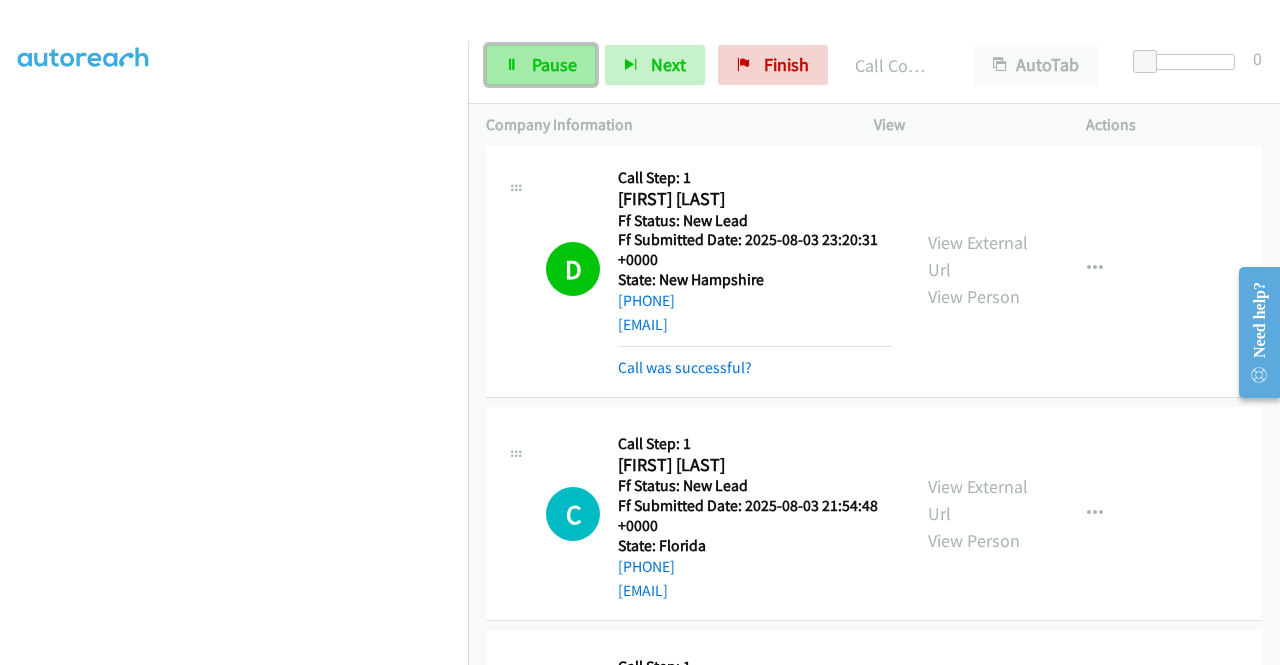 click on "Pause" at bounding box center (541, 65) 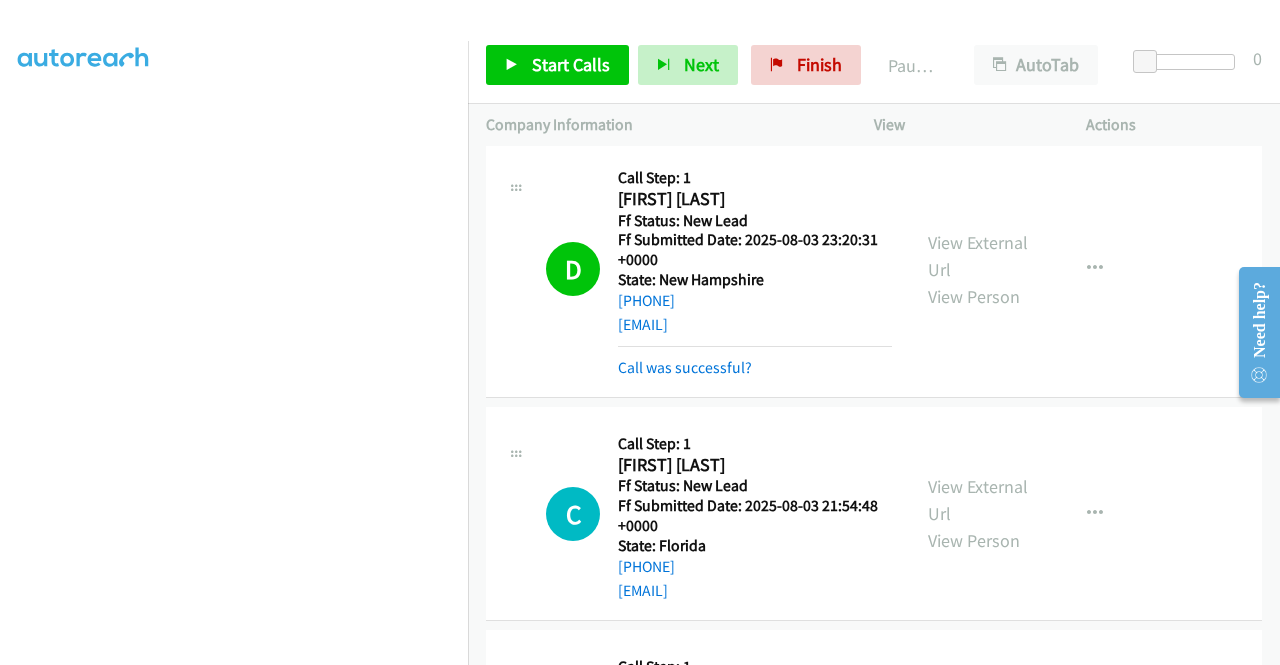 scroll, scrollTop: 456, scrollLeft: 0, axis: vertical 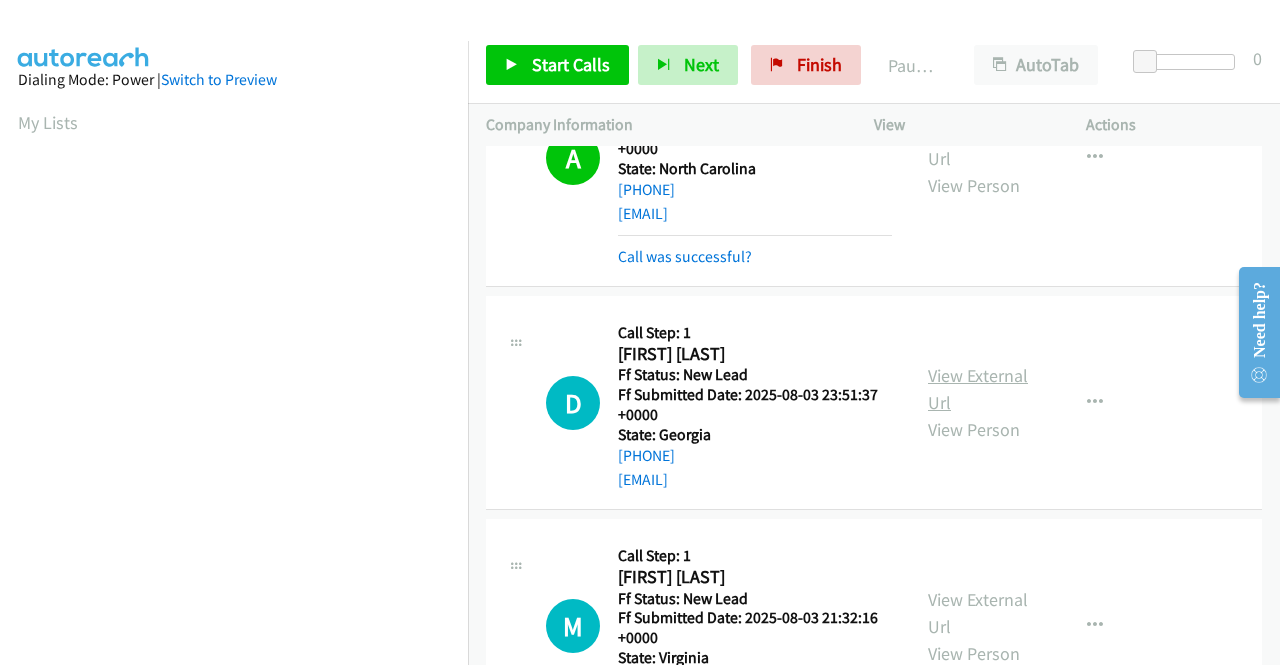 click on "View External Url" at bounding box center (978, 389) 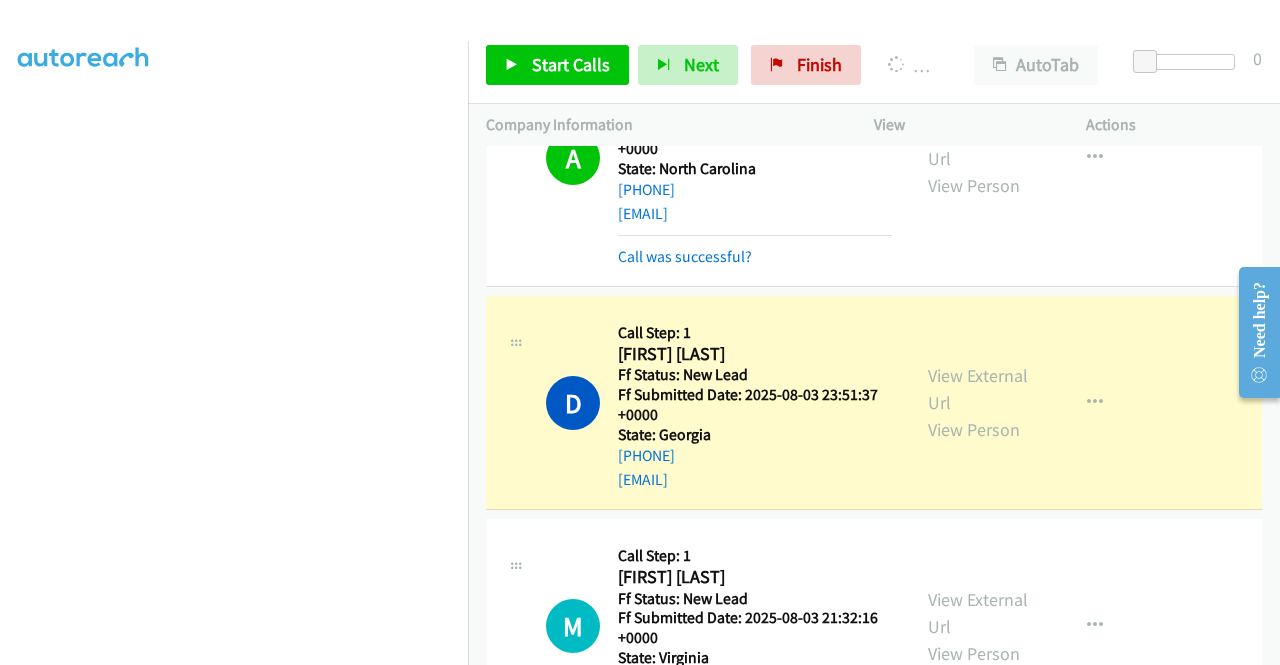 scroll, scrollTop: 0, scrollLeft: 0, axis: both 